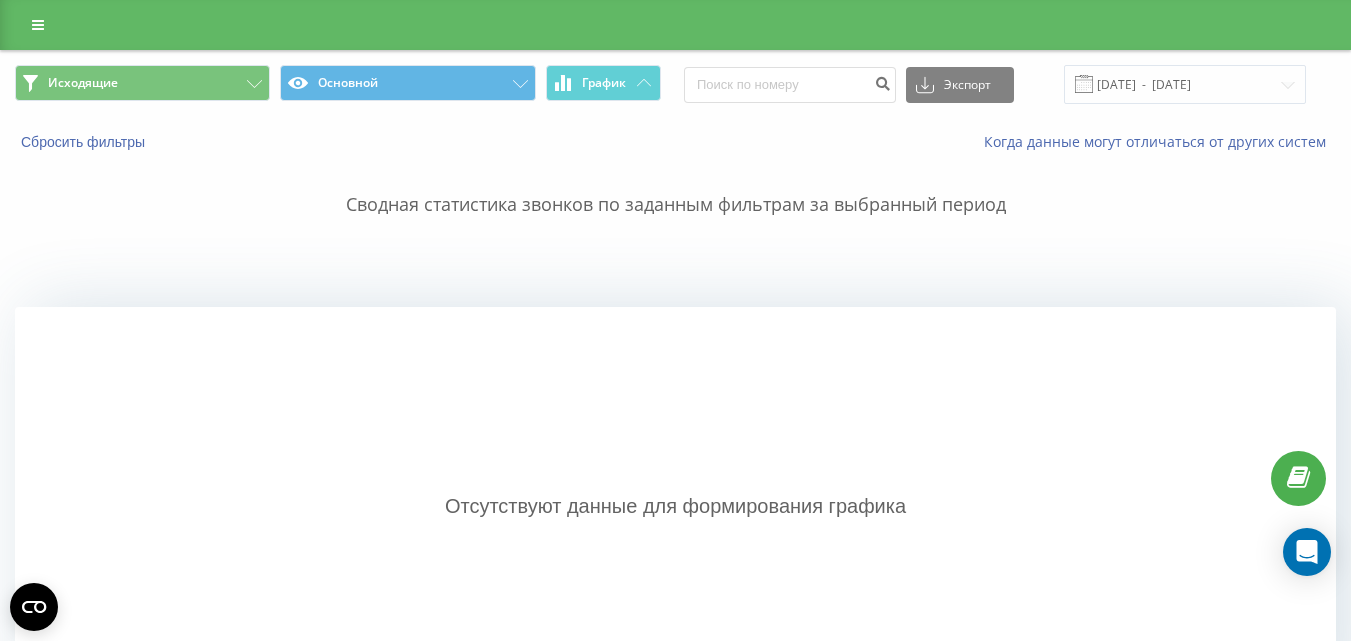 scroll, scrollTop: 0, scrollLeft: 0, axis: both 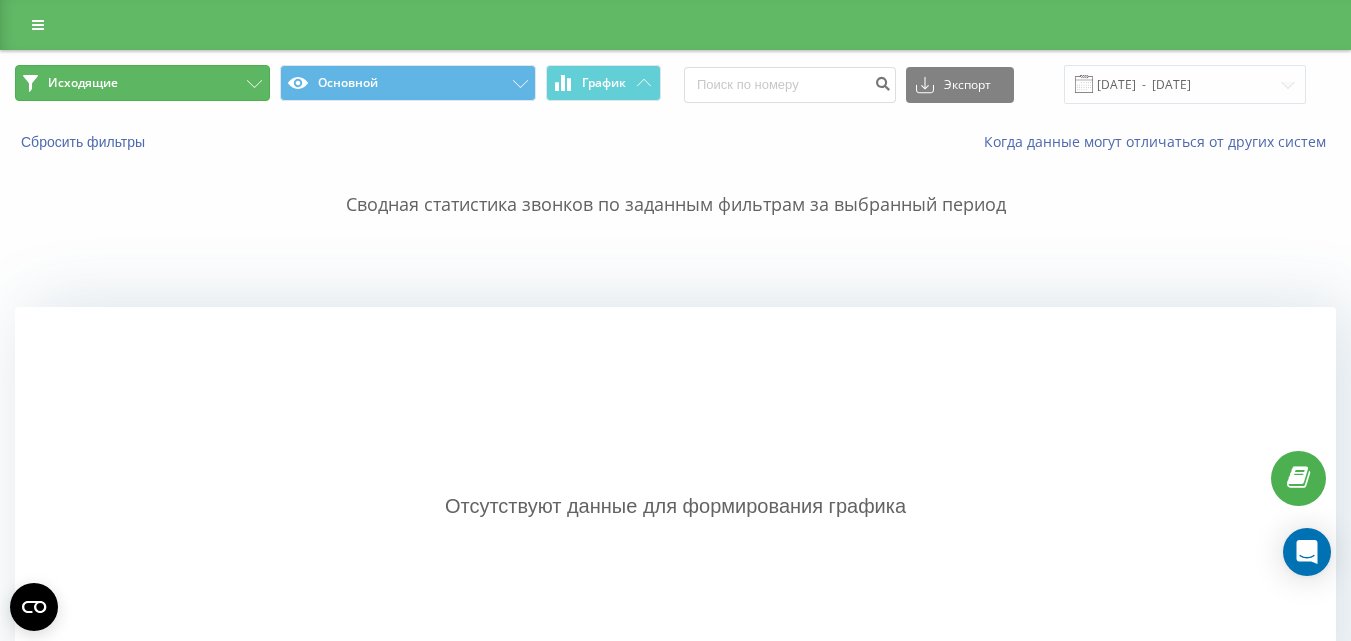 click on "Исходящие" at bounding box center [142, 83] 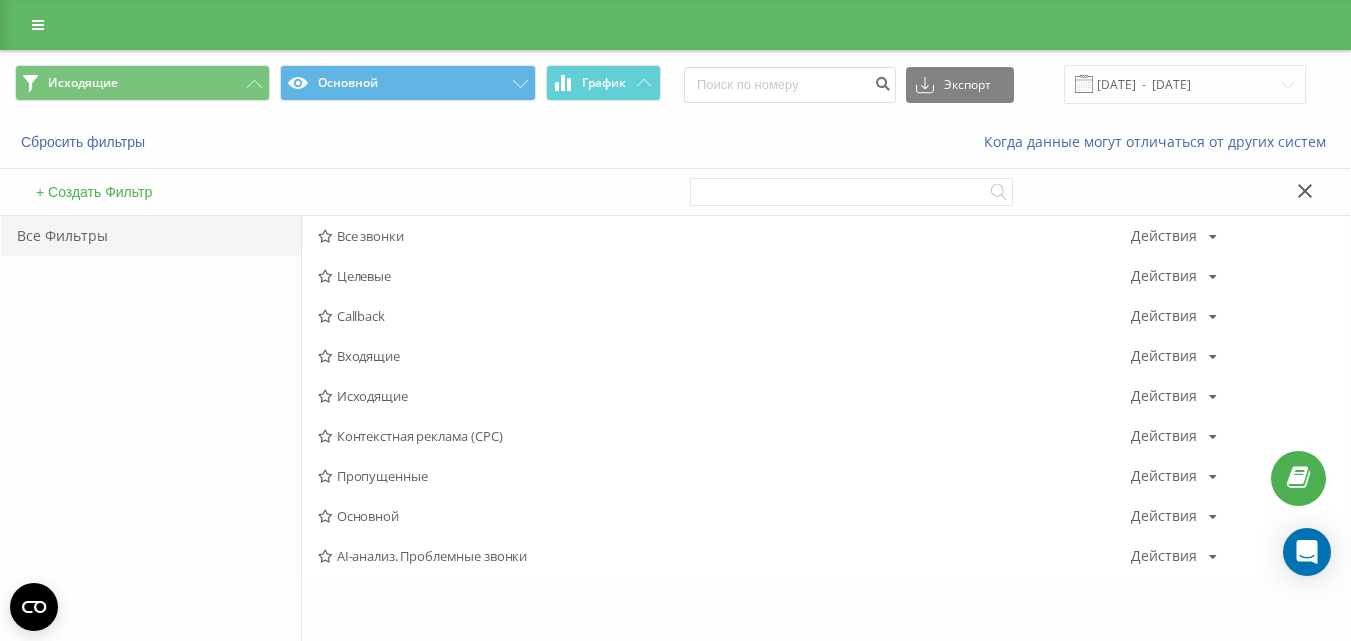 click on "Все Фильтры" at bounding box center (151, 451) 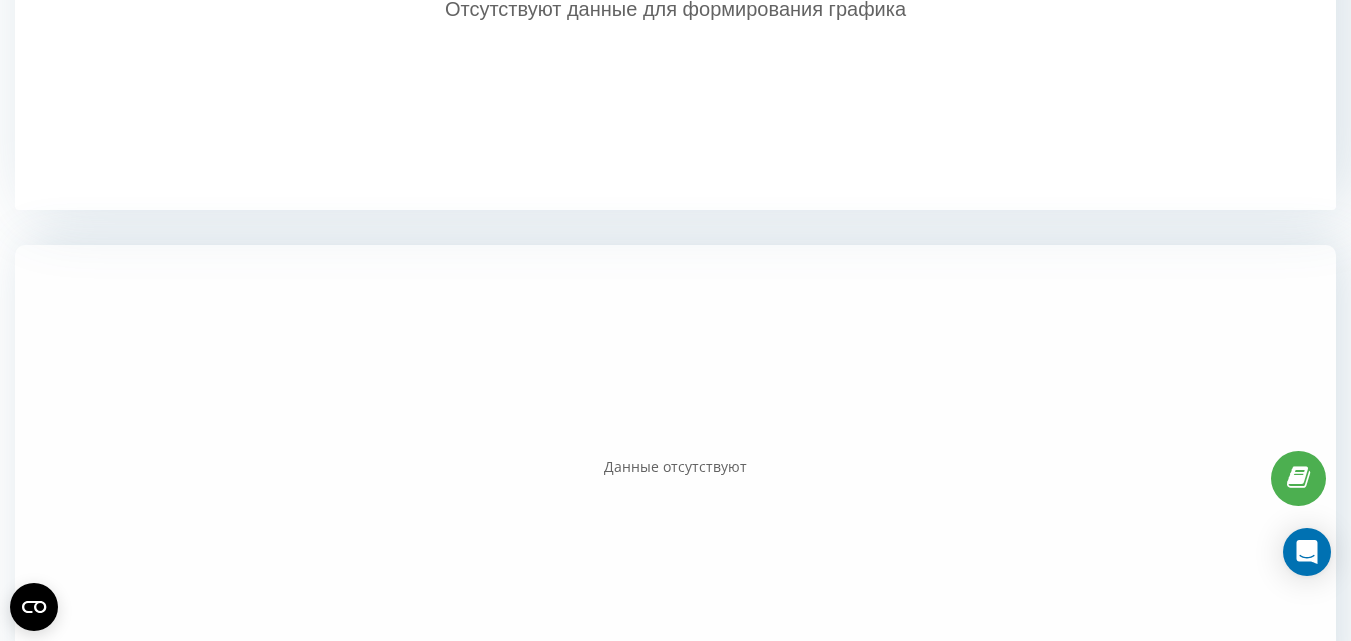 scroll, scrollTop: 500, scrollLeft: 0, axis: vertical 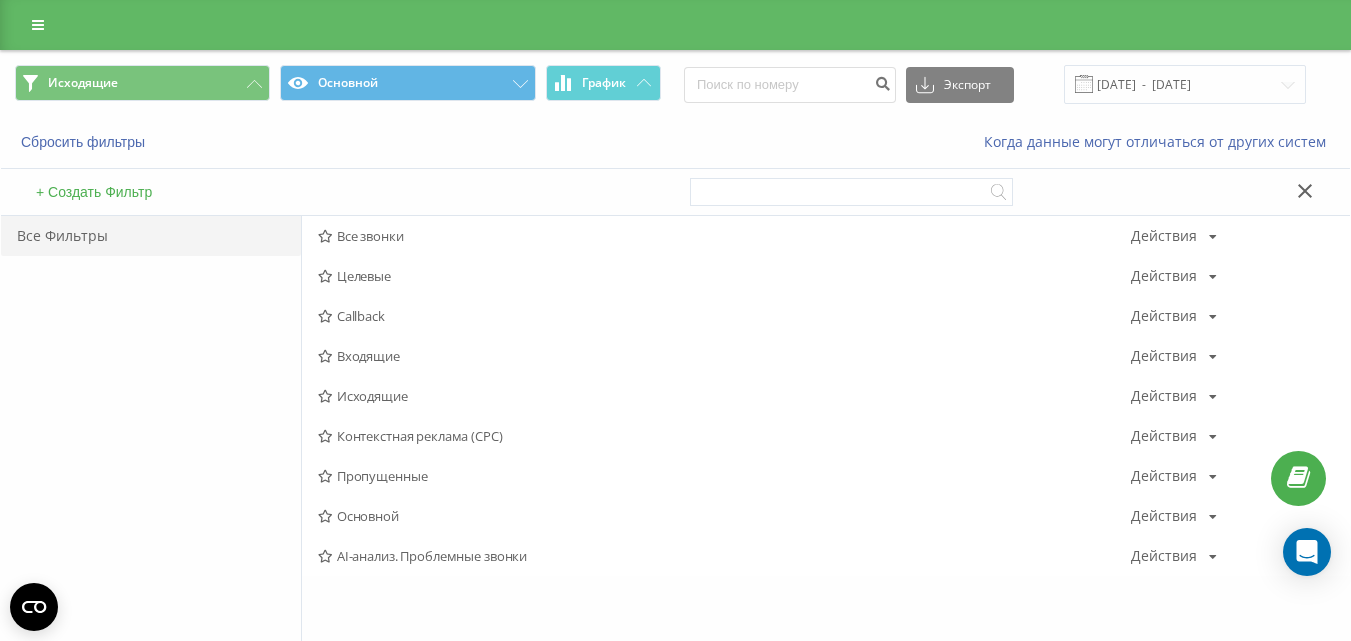click 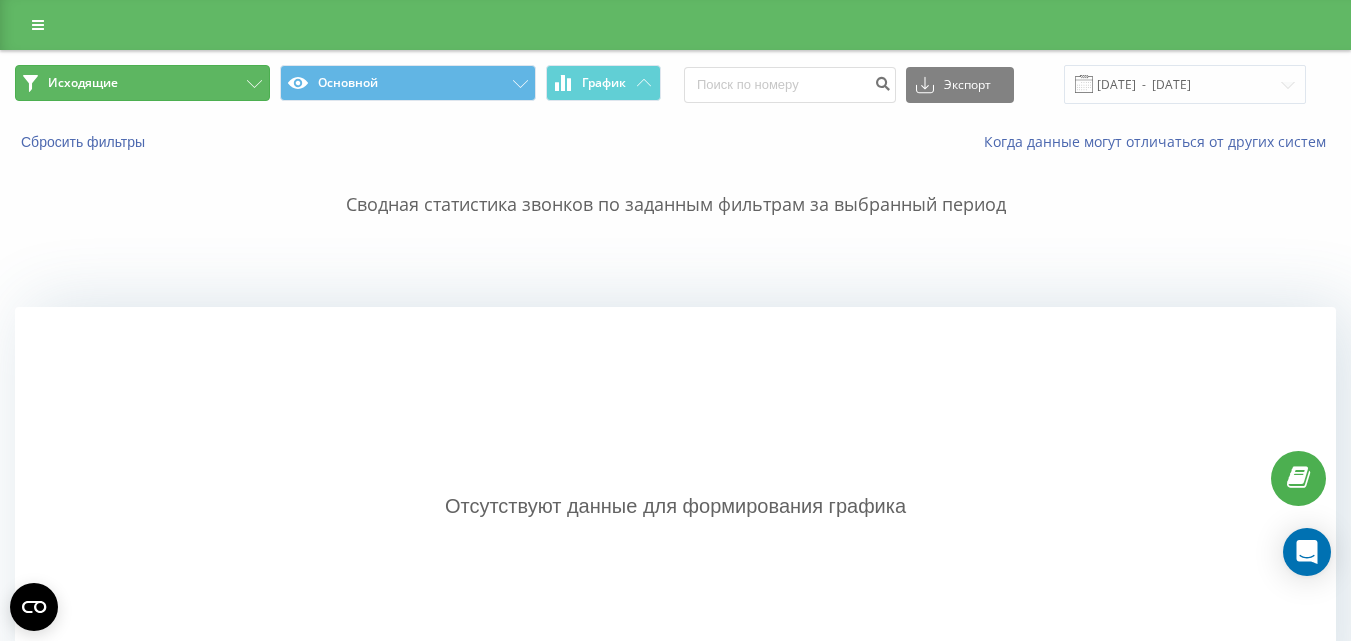 click on "Исходящие" at bounding box center [142, 83] 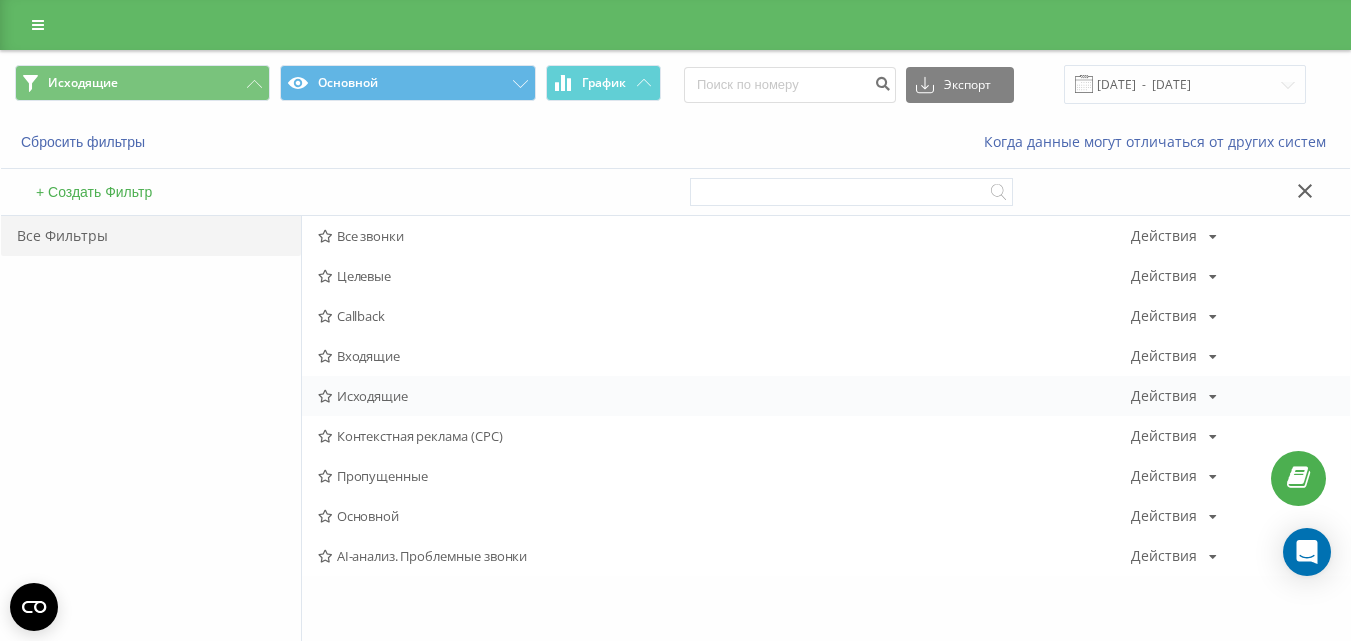 click on "Исходящие" at bounding box center (724, 396) 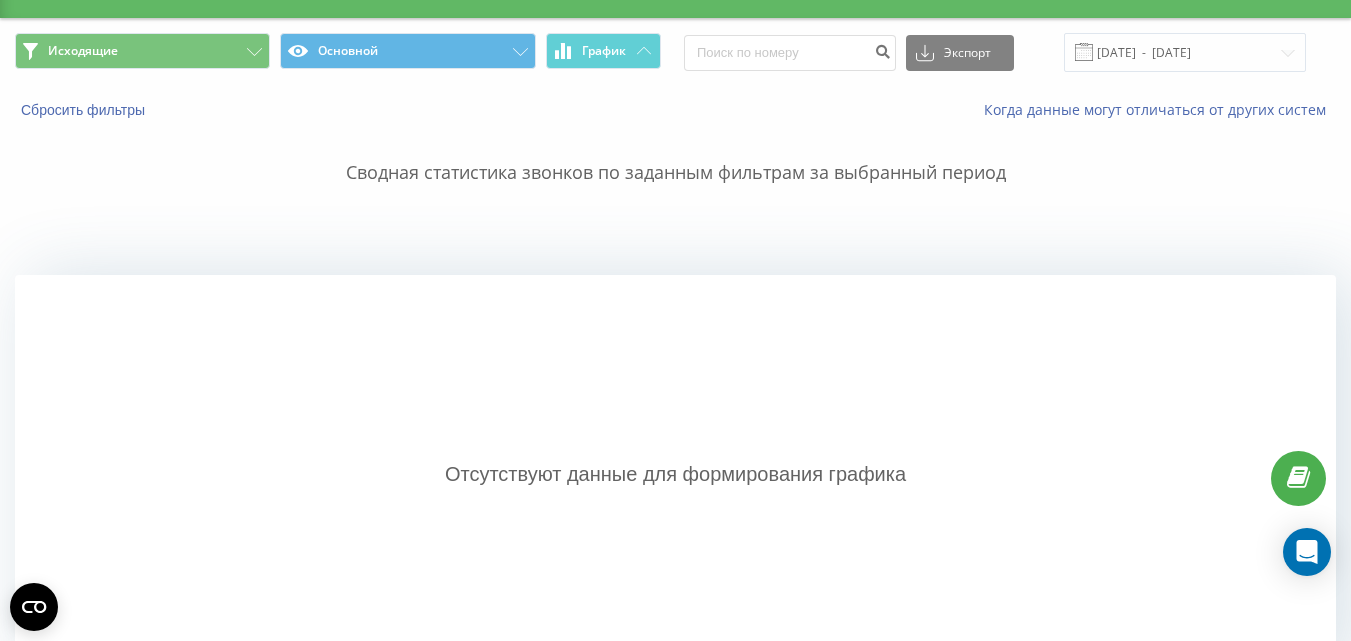 scroll, scrollTop: 0, scrollLeft: 0, axis: both 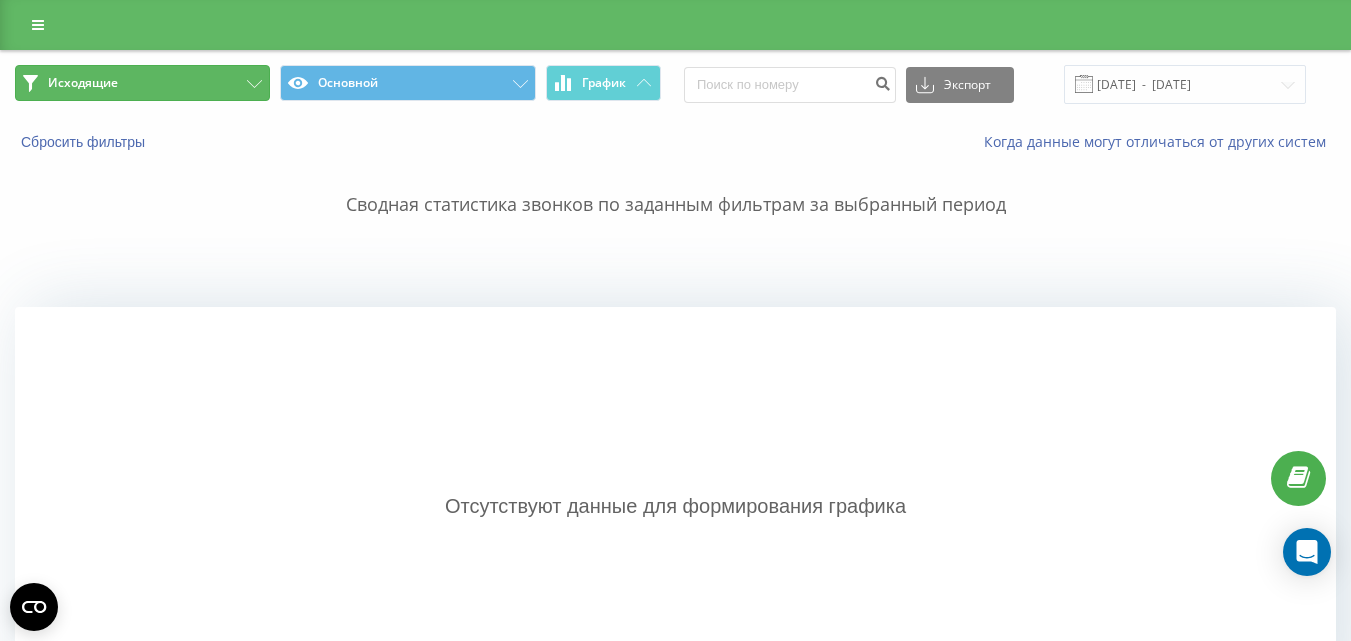 click on "Исходящие" at bounding box center [142, 83] 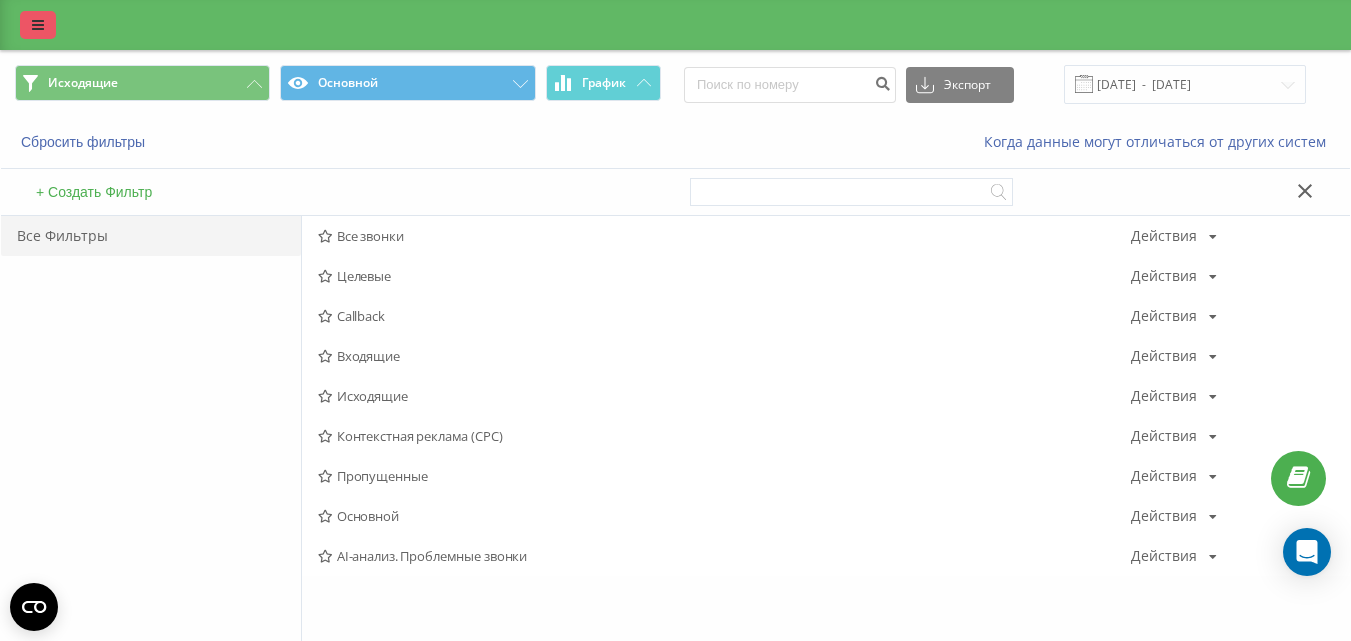 click at bounding box center [38, 25] 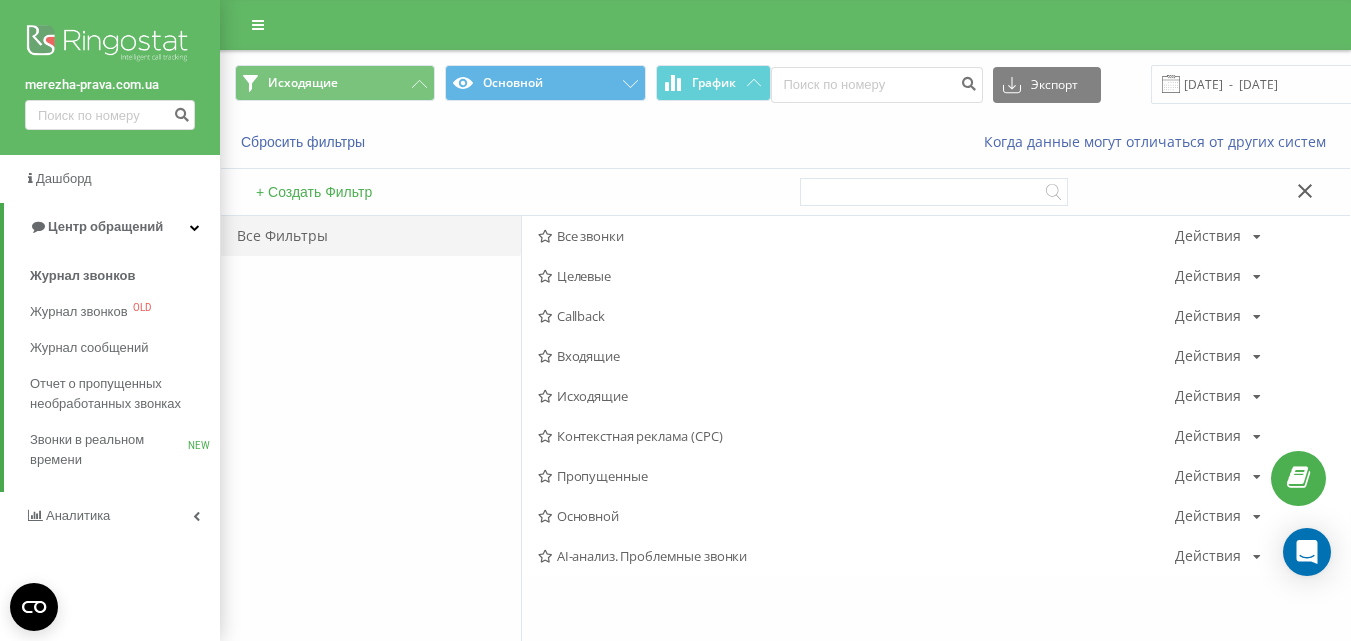 click on "Все Фильтры" at bounding box center [371, 451] 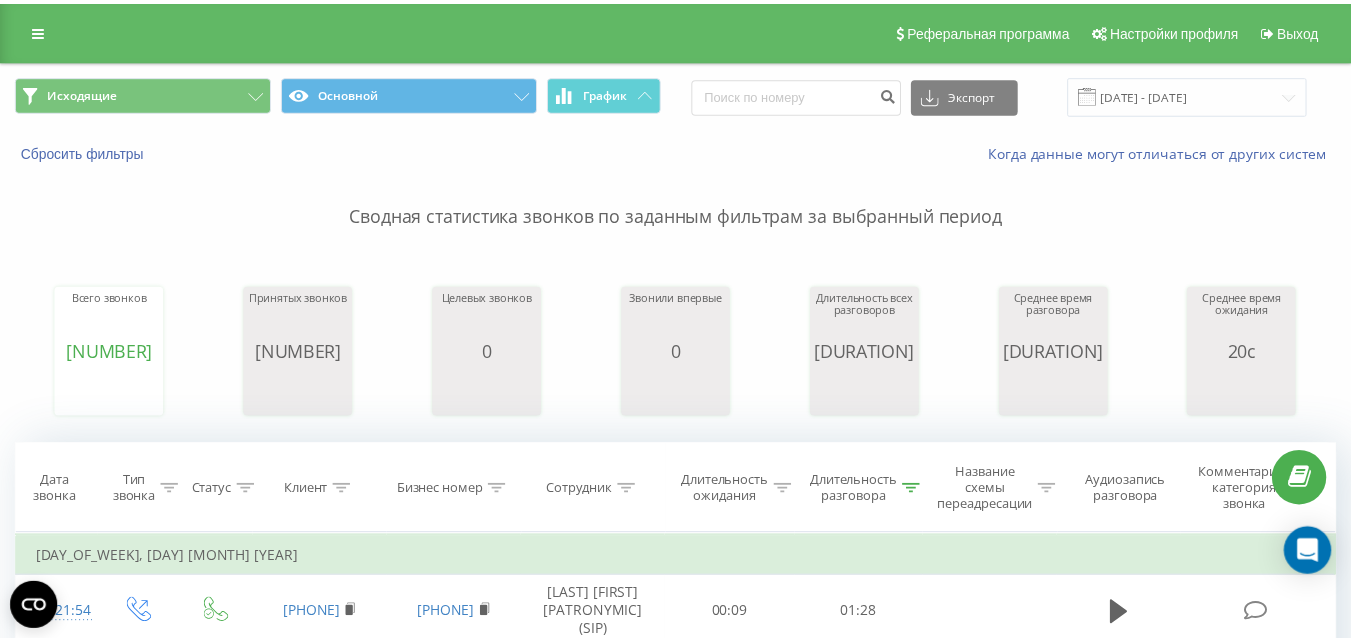 scroll, scrollTop: 0, scrollLeft: 0, axis: both 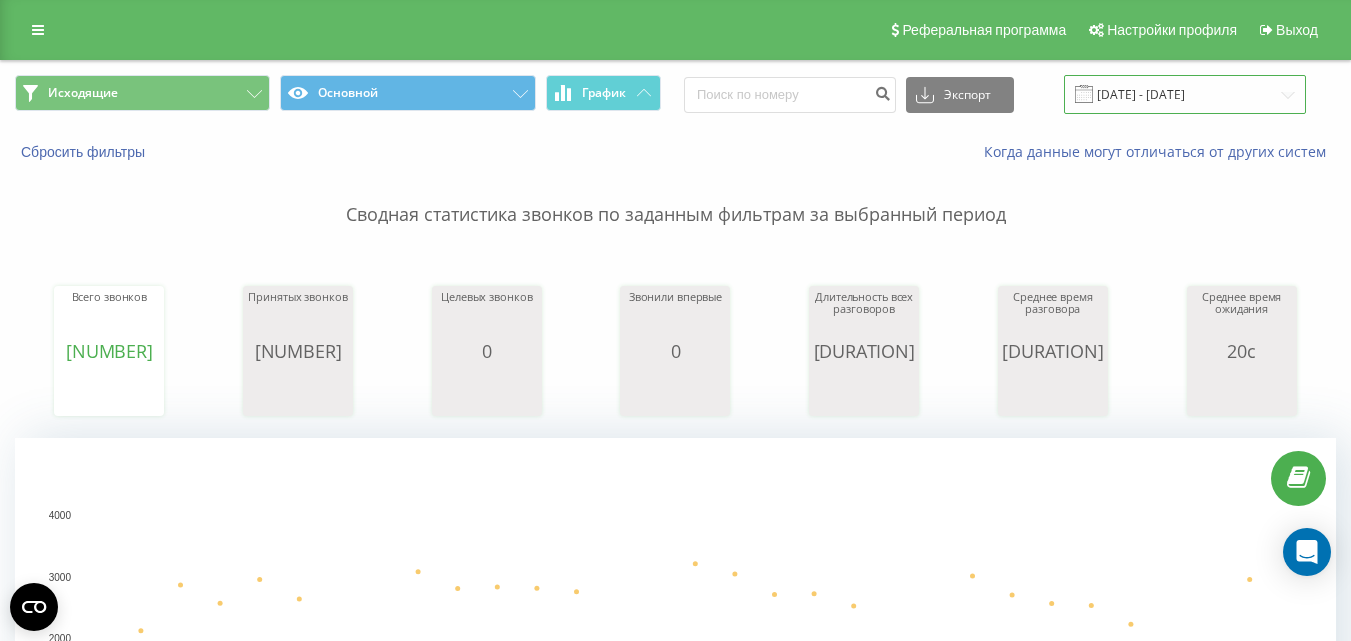 click on "[DATE] - [DATE]" at bounding box center [1185, 94] 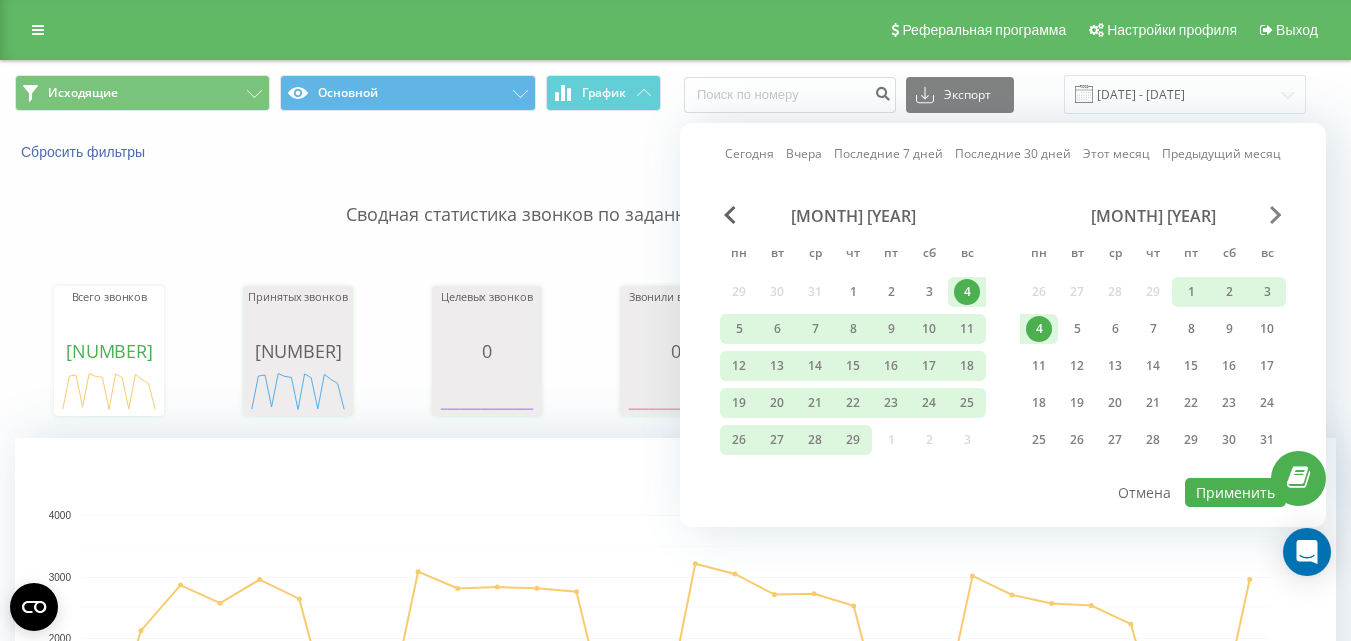click at bounding box center (1276, 215) 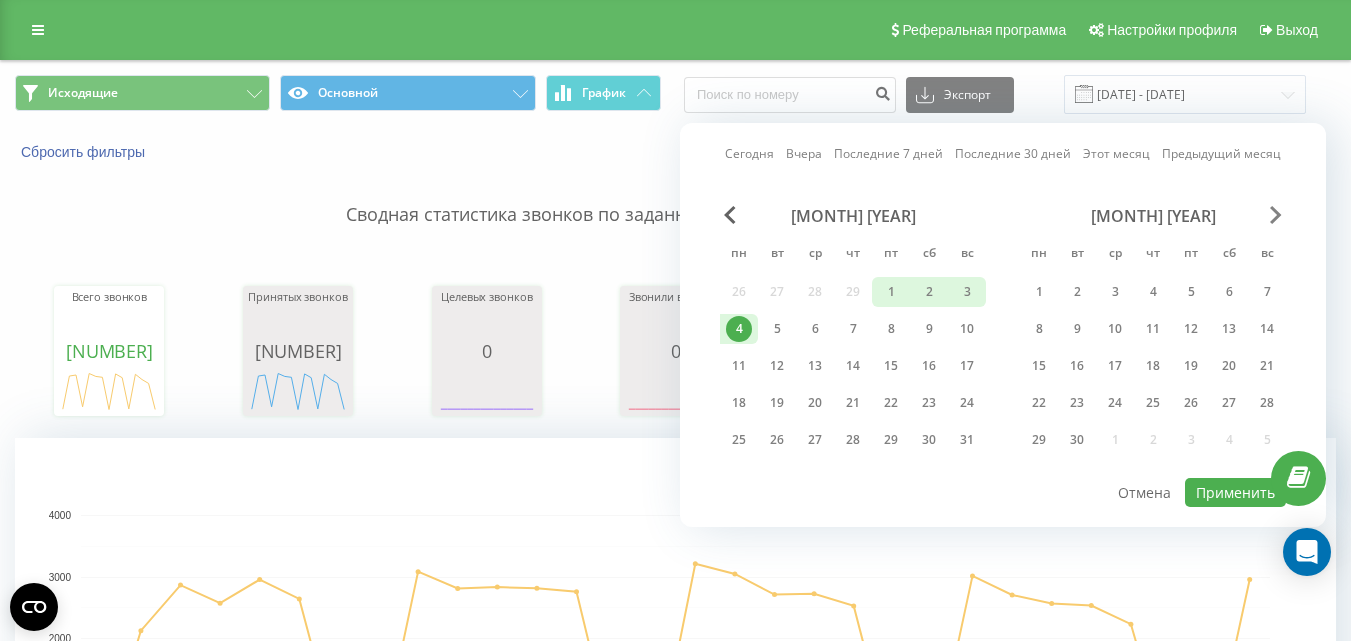 click at bounding box center [1276, 215] 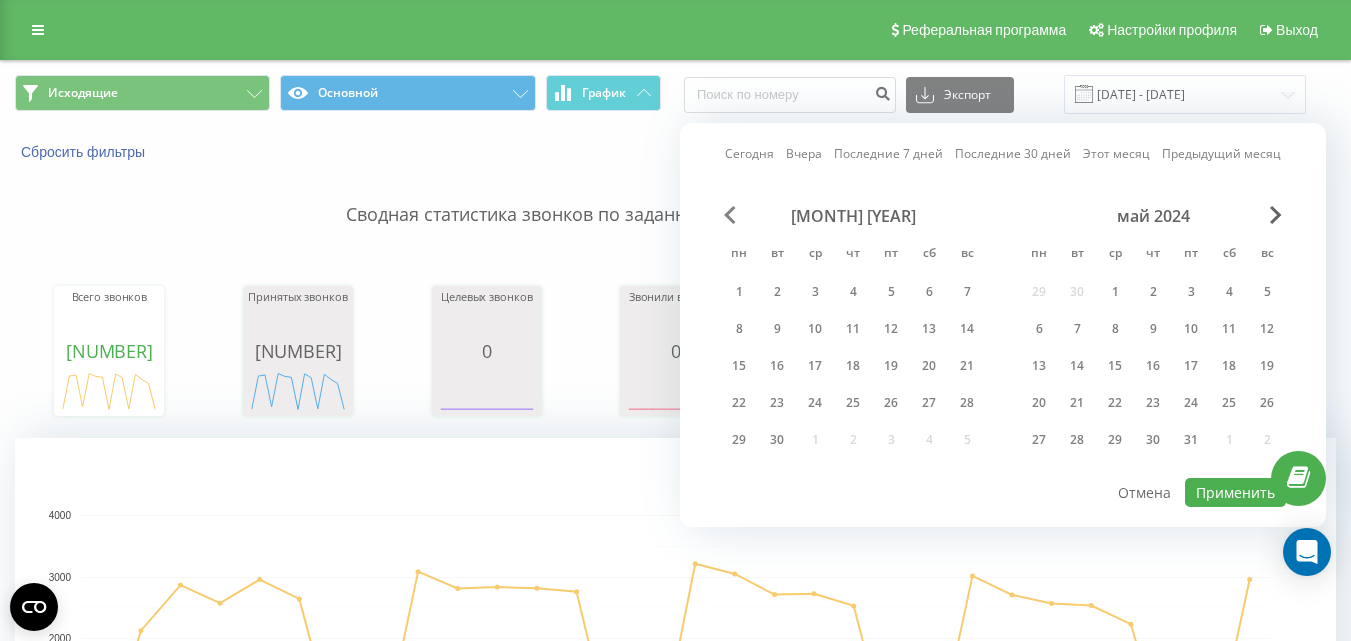 click at bounding box center [730, 215] 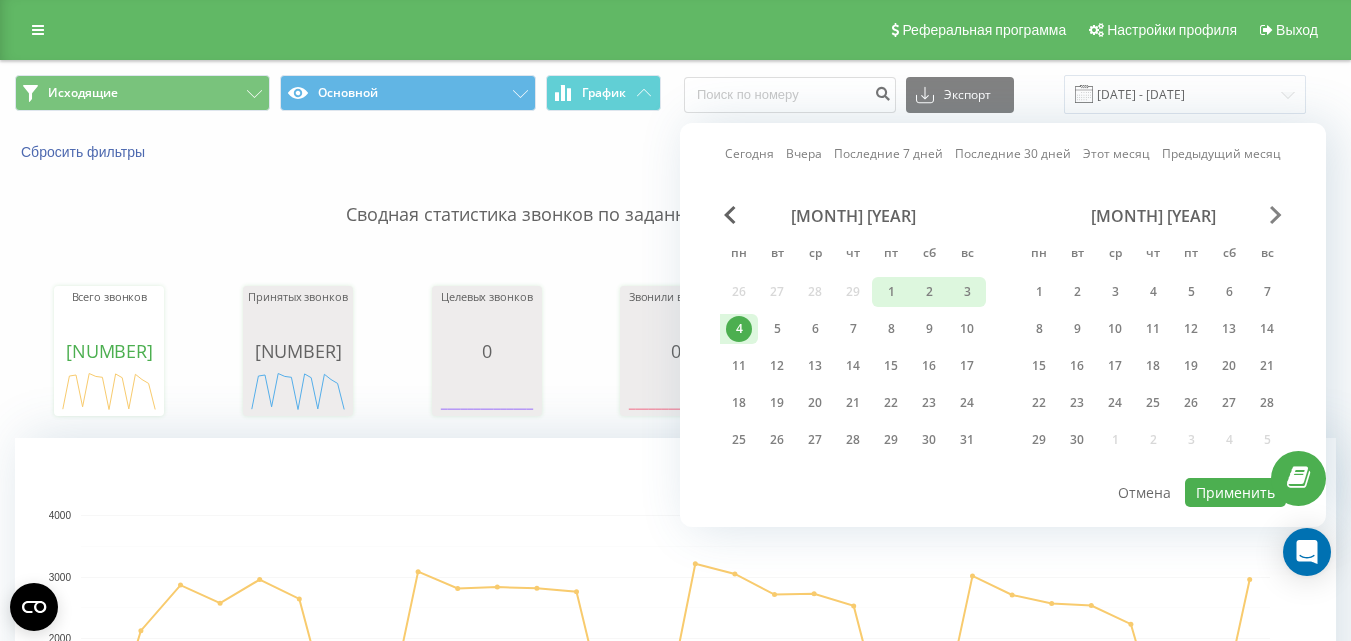 click at bounding box center [1276, 215] 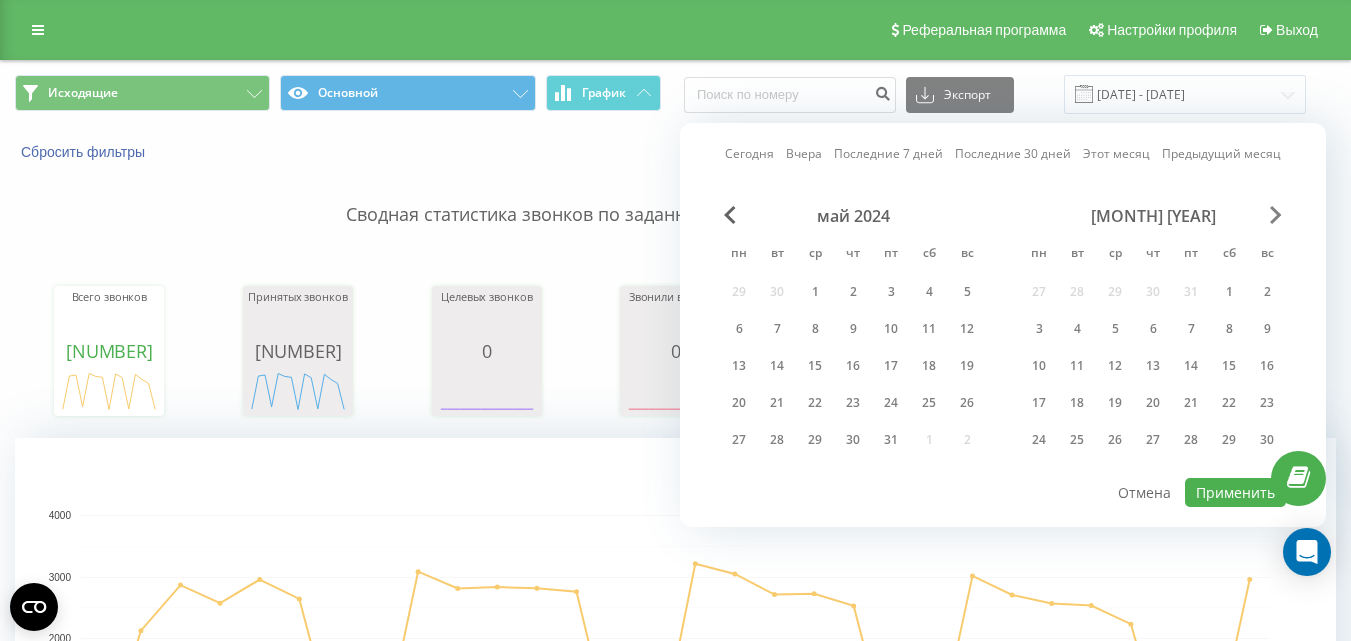 click at bounding box center [1276, 215] 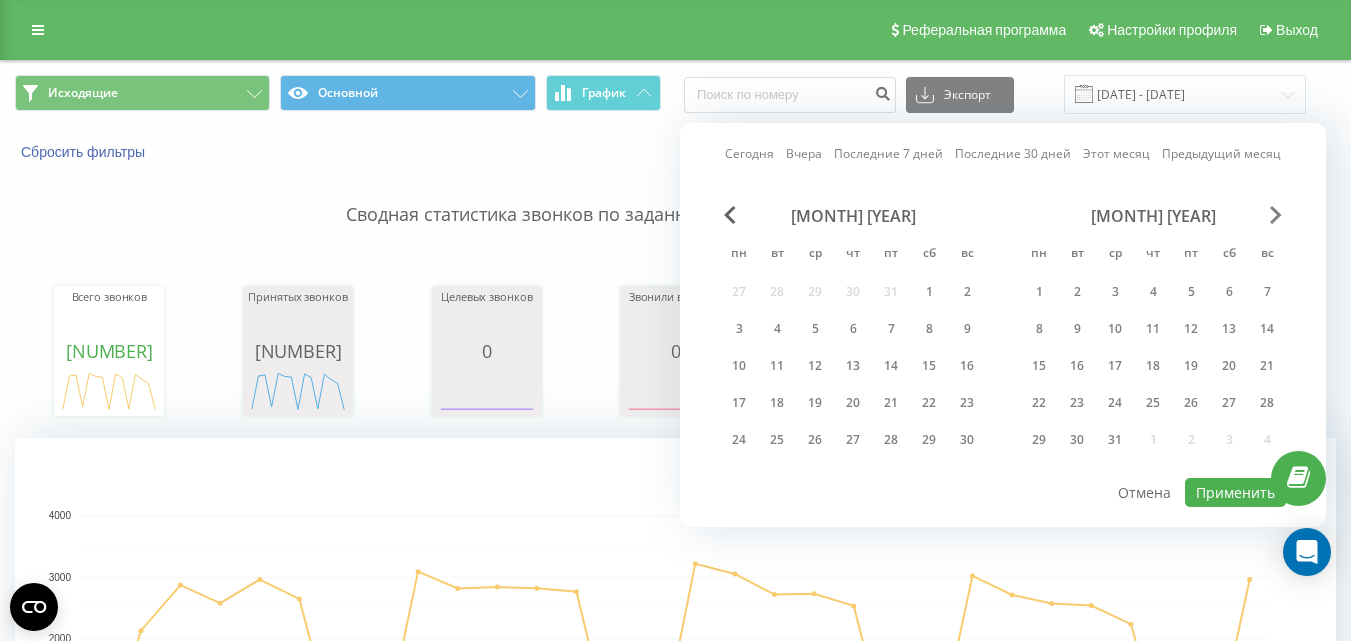 click at bounding box center [1276, 215] 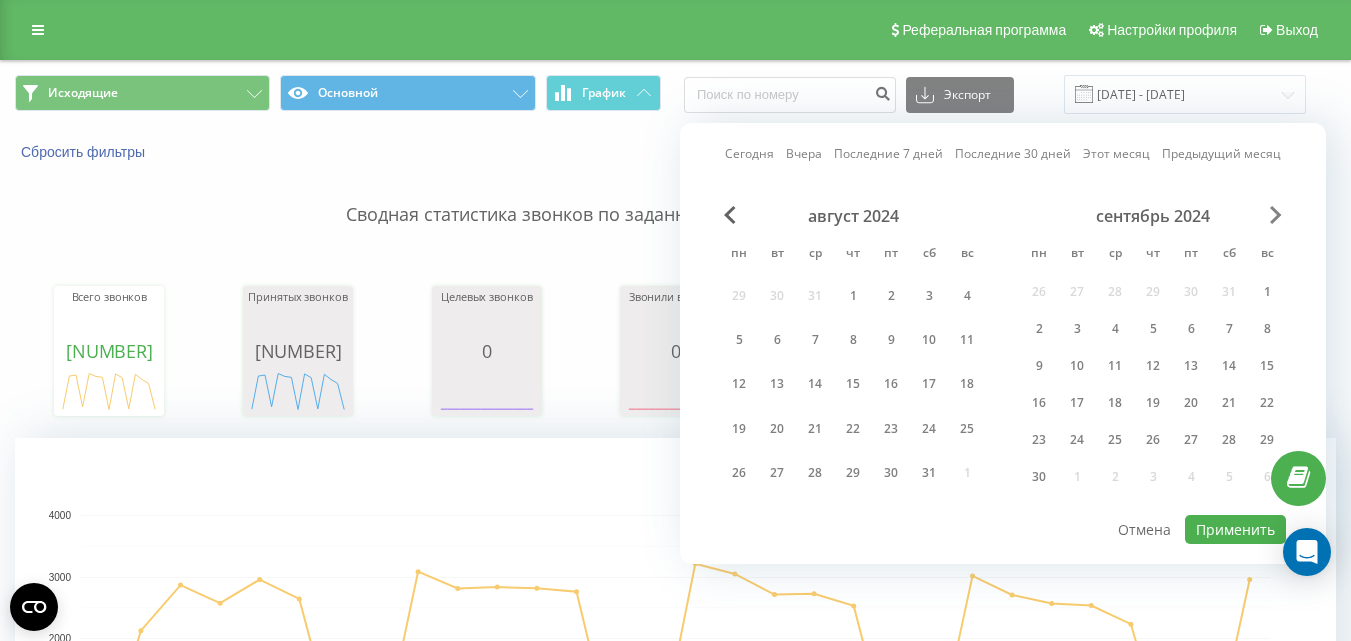 click at bounding box center (1276, 215) 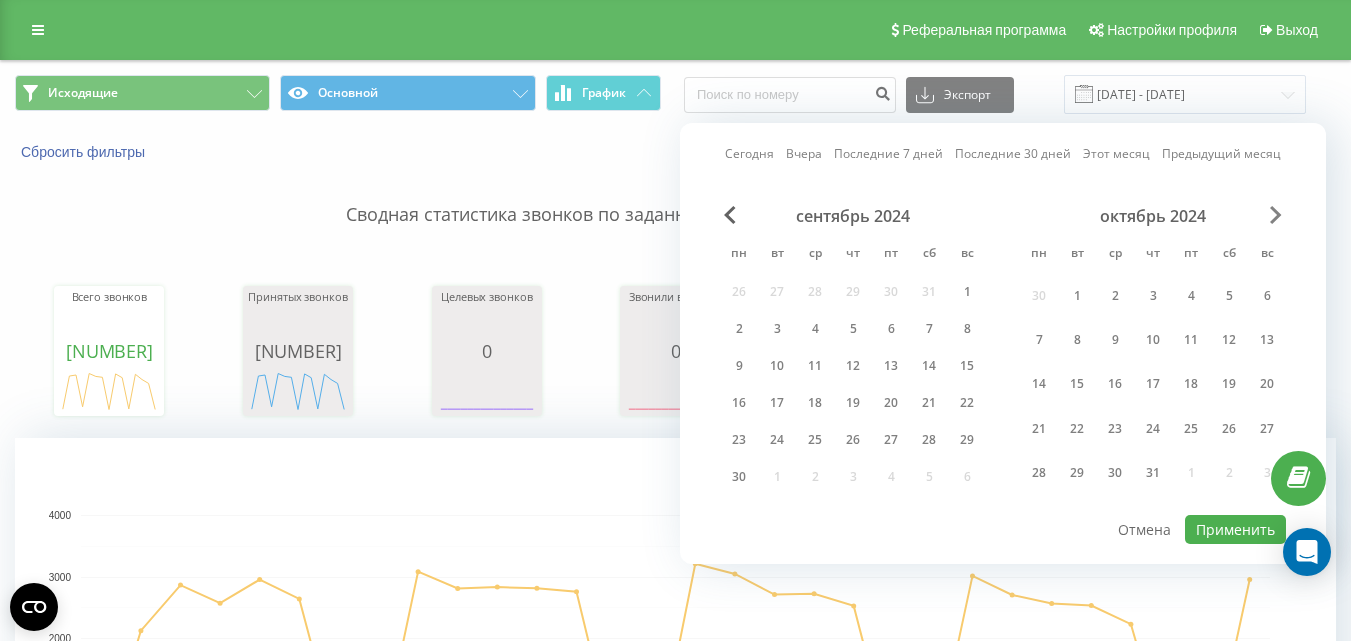 click at bounding box center (1276, 215) 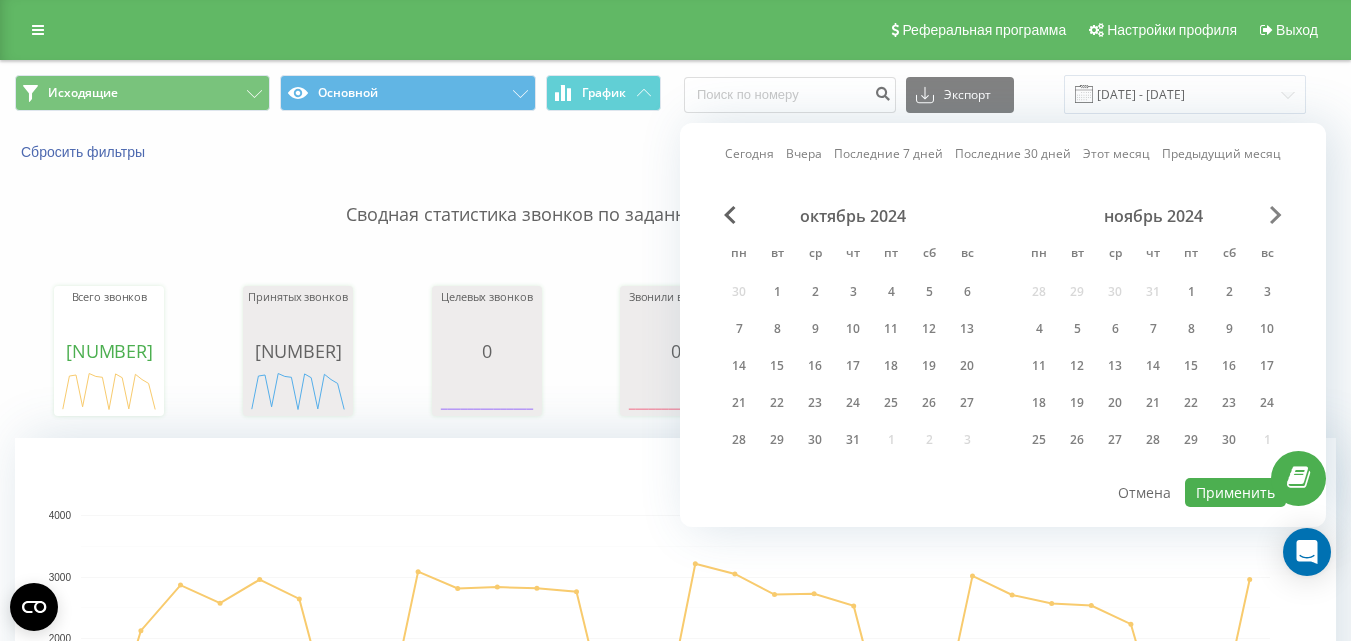 click at bounding box center [1276, 215] 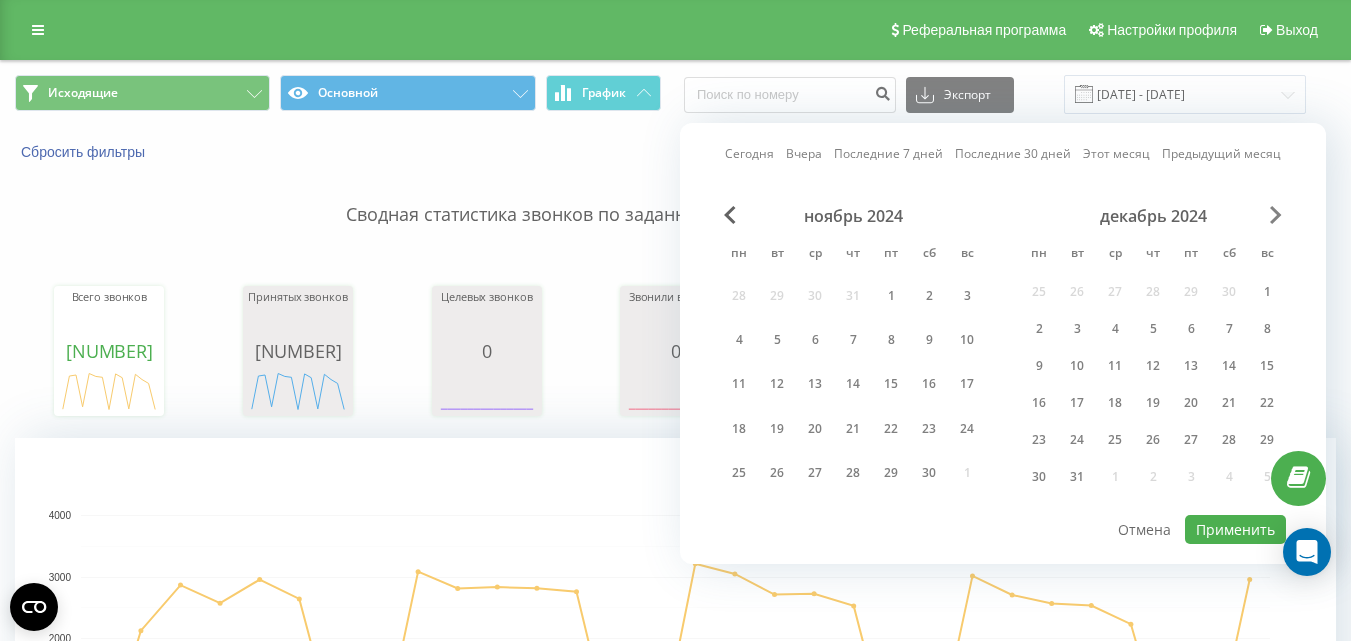 click at bounding box center [1276, 215] 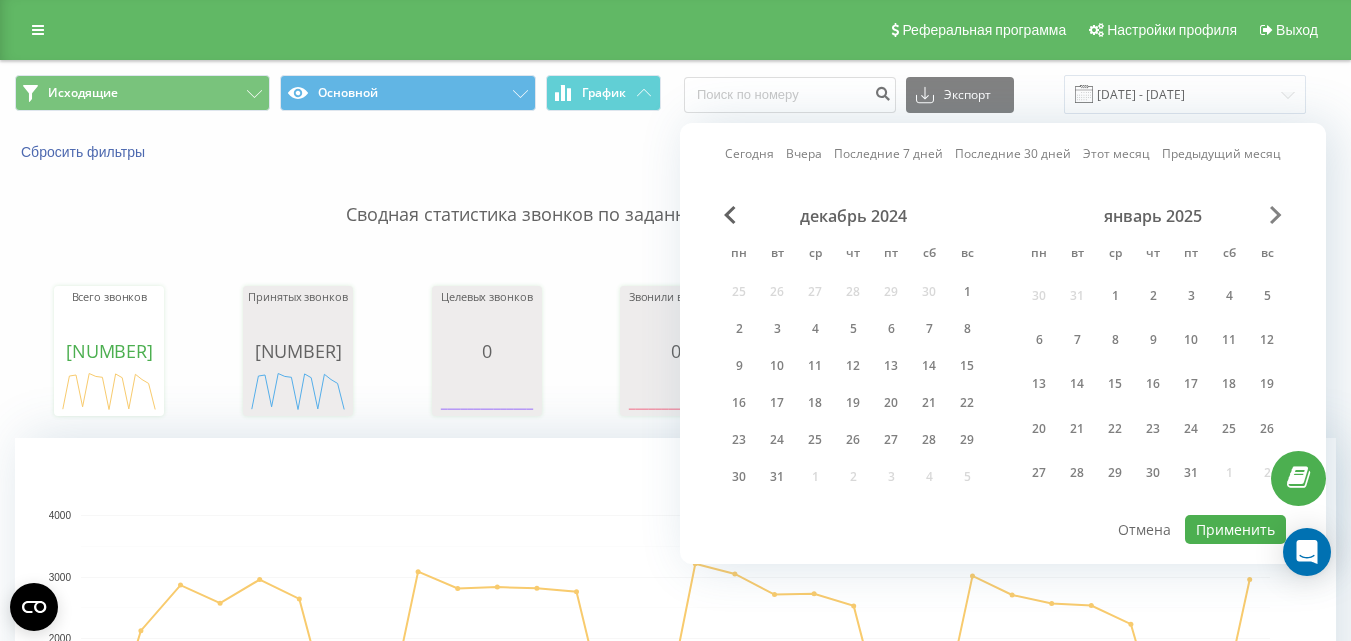click at bounding box center (1276, 215) 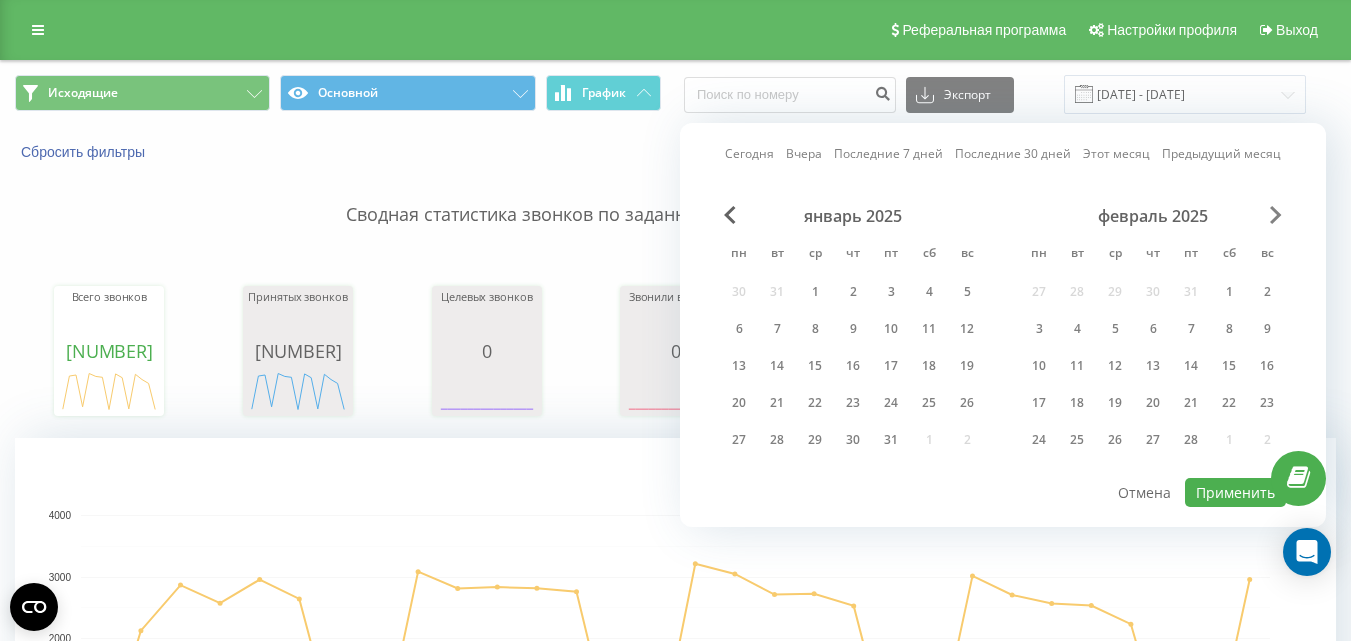 click at bounding box center (1276, 215) 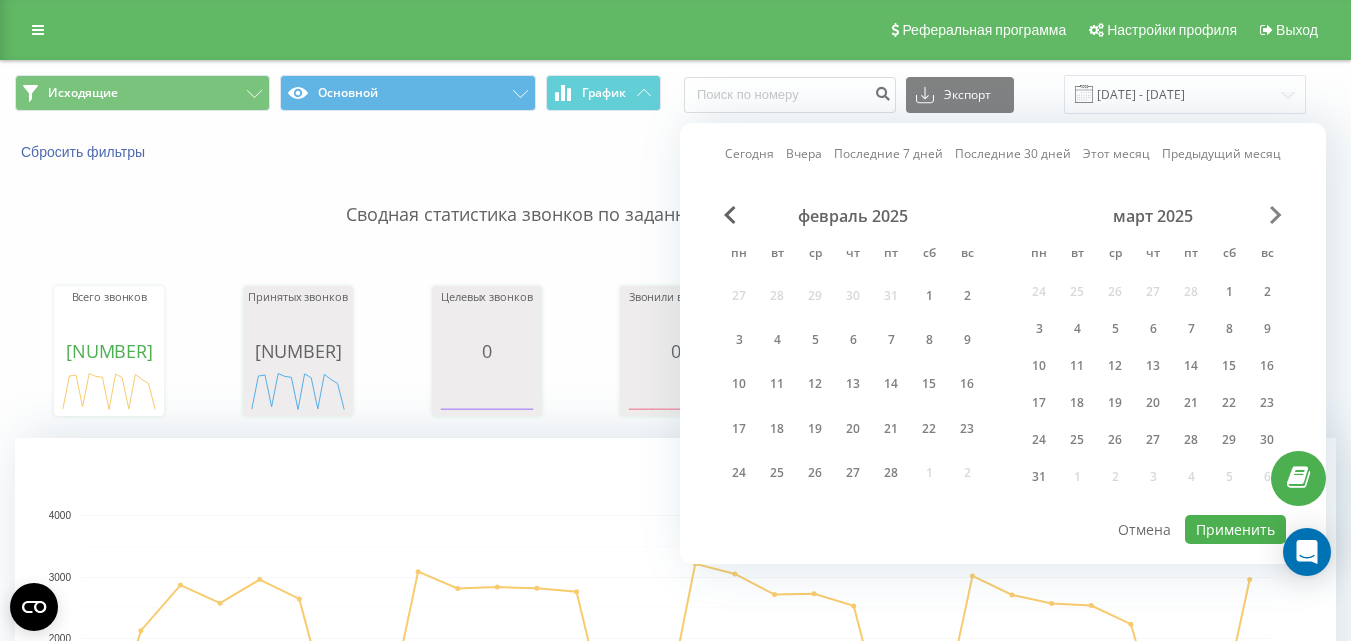 click at bounding box center [1276, 215] 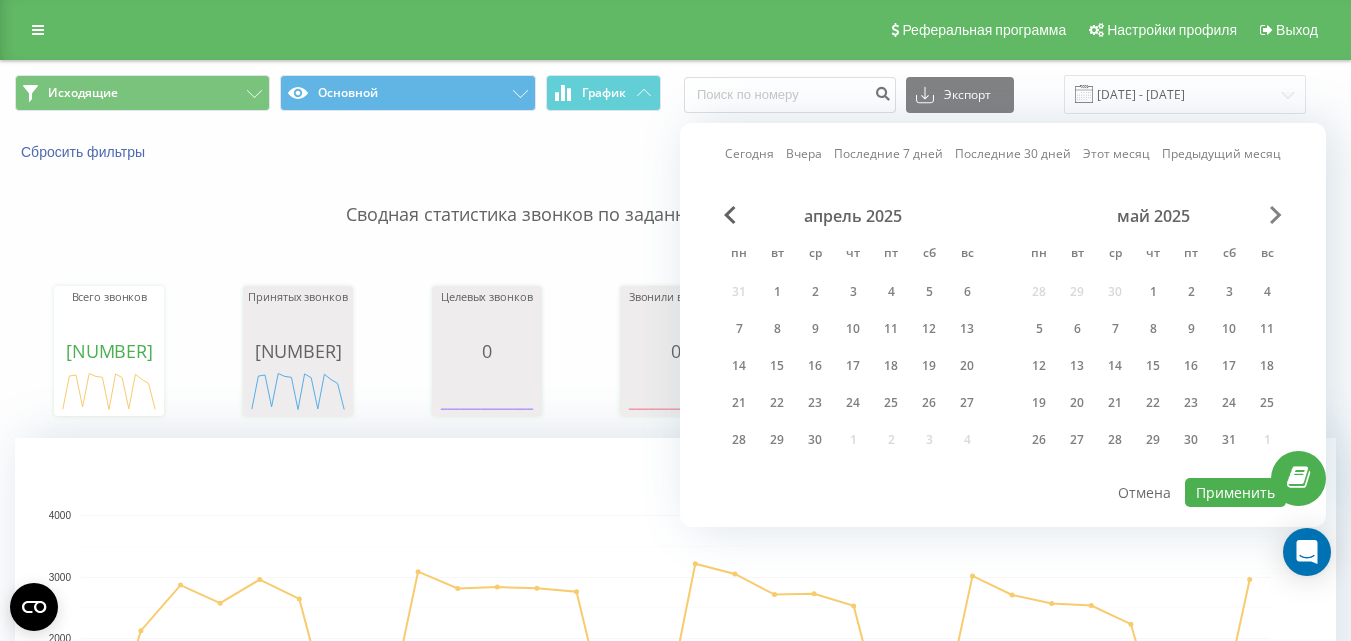 click at bounding box center [1276, 215] 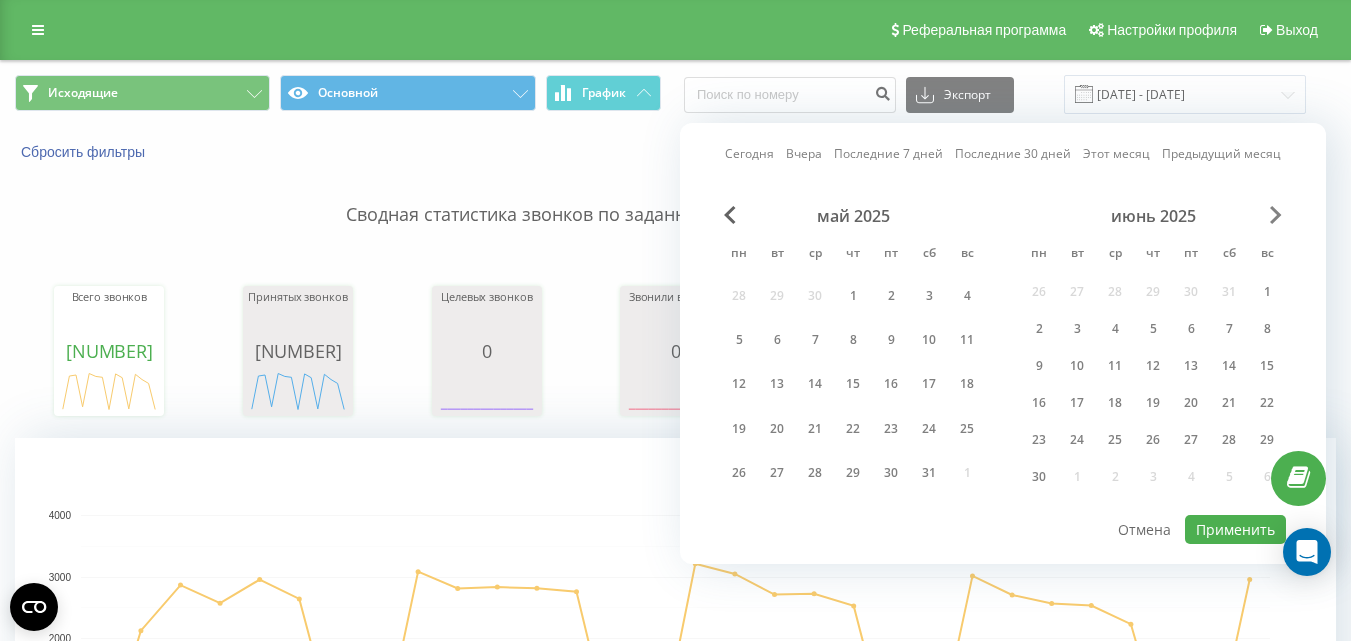 click at bounding box center [1276, 215] 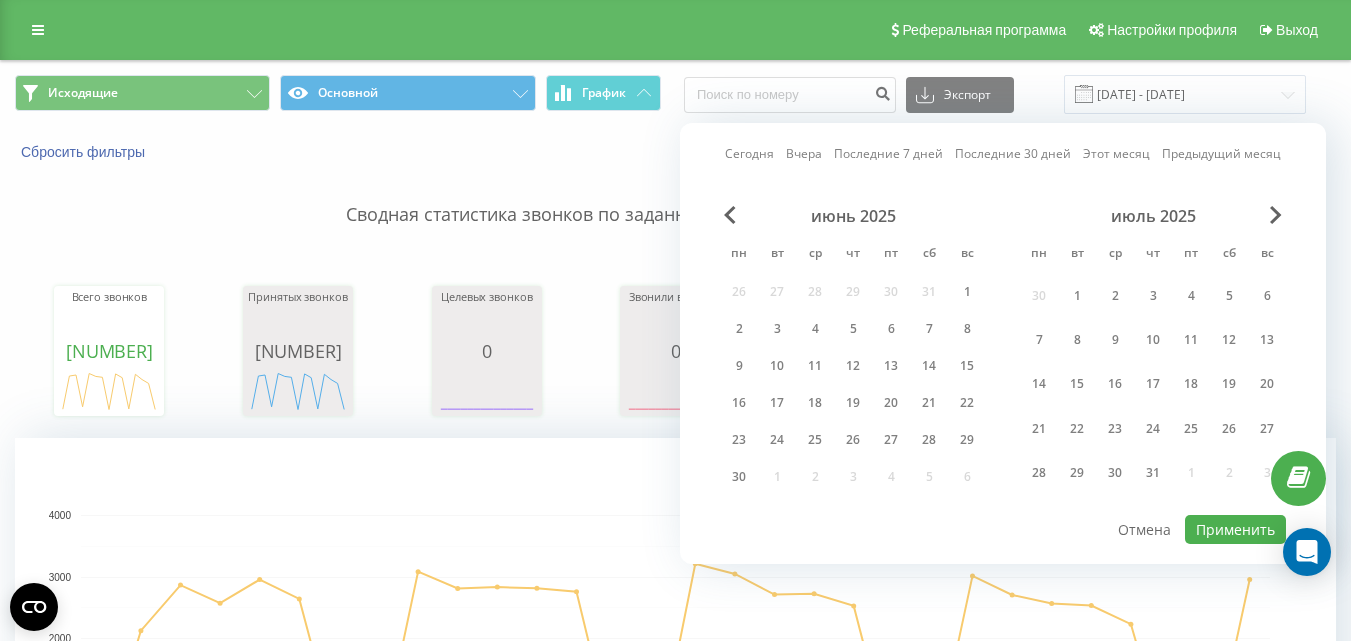 click at bounding box center [1276, 215] 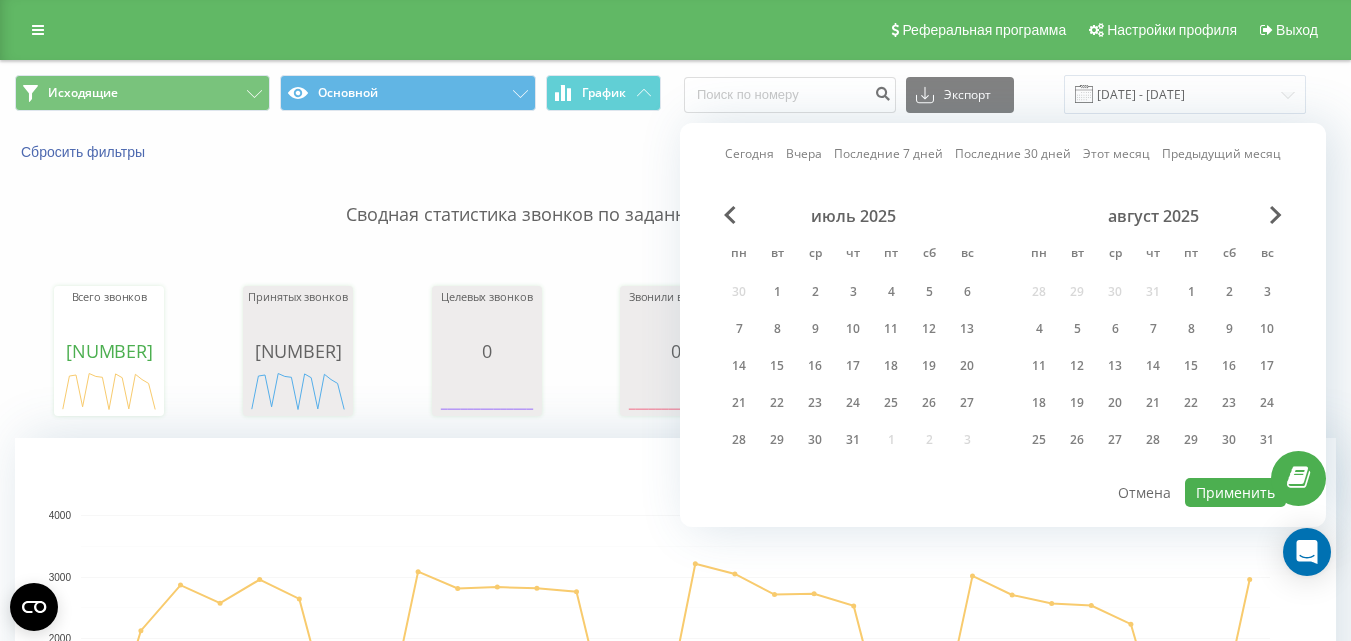 click on "август 2025" at bounding box center [1153, 216] 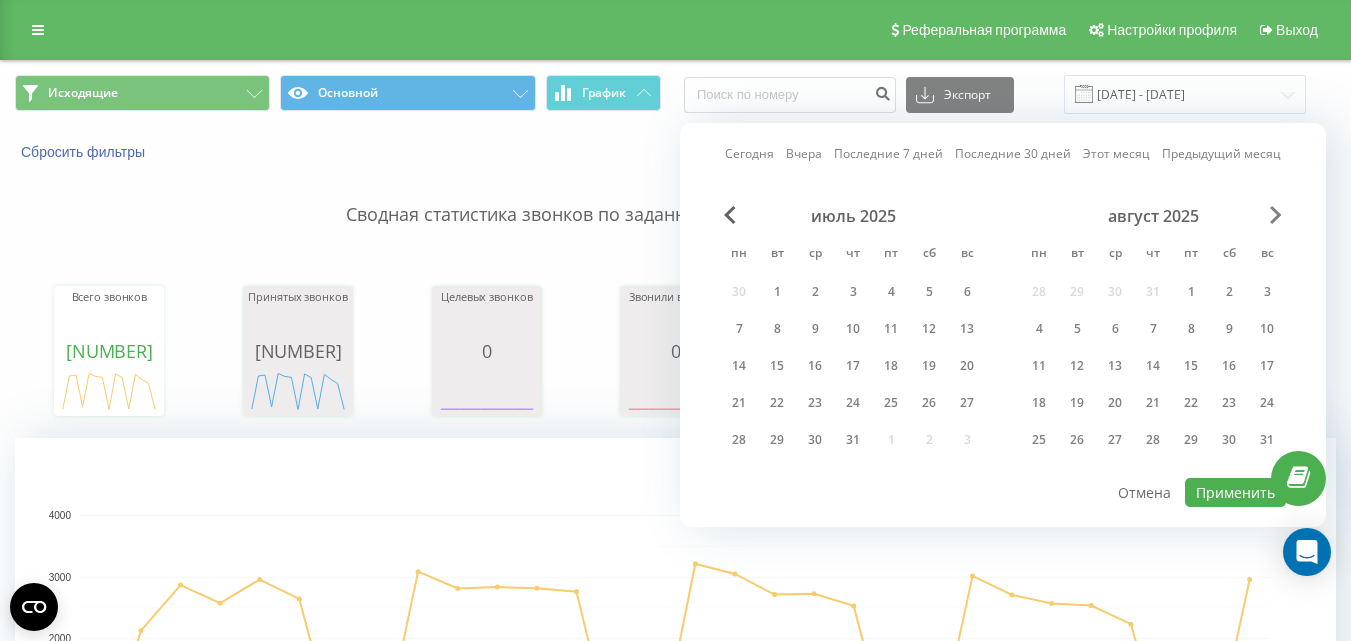 click at bounding box center (1276, 215) 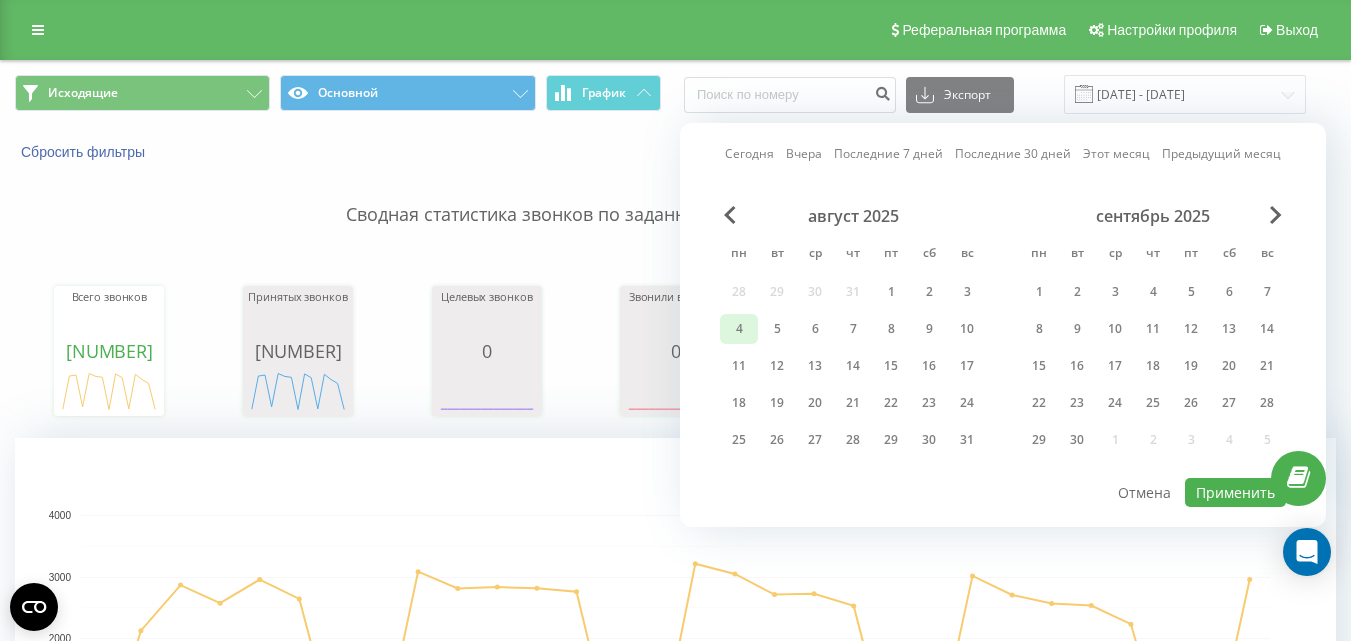 click on "4" at bounding box center (739, 329) 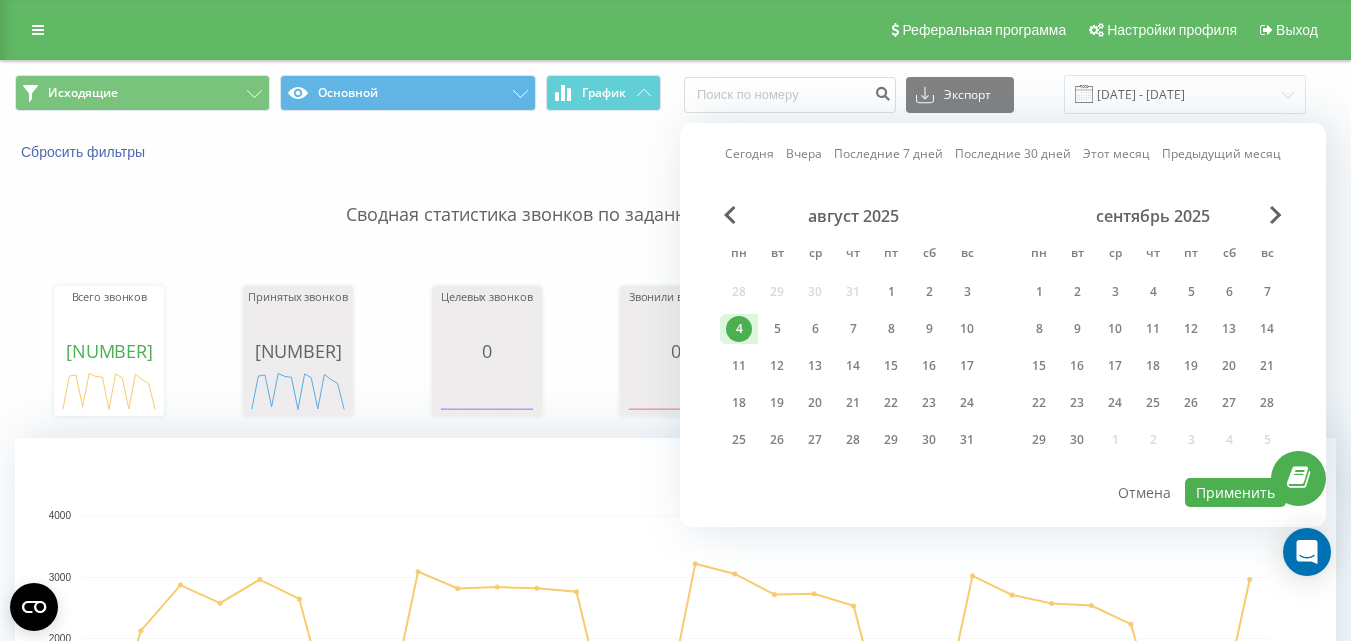 click on "август 2025 пн вт ср чт пт сб вс 28 29 30 31 1 2 3 4 5 6 7 8 9 10 11 12 13 14 15 16 17 18 19 20 21 22 23 24 25 26 27 28 29 30 31" at bounding box center [853, 334] 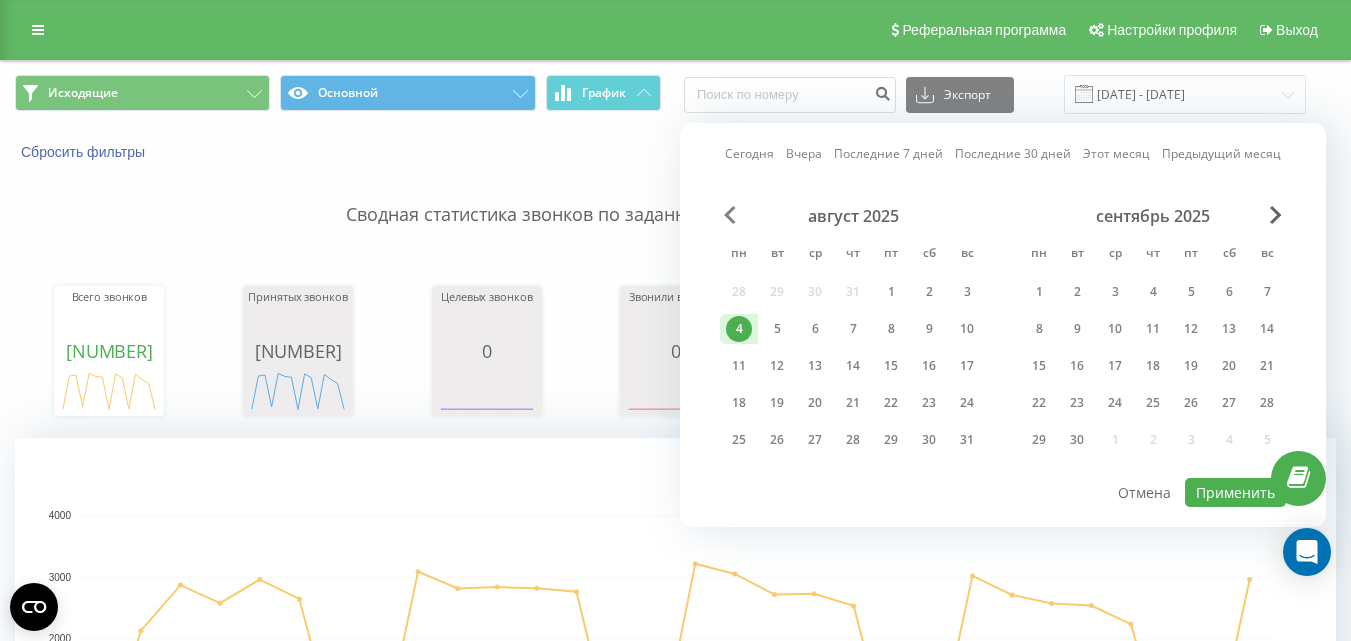 click at bounding box center (730, 215) 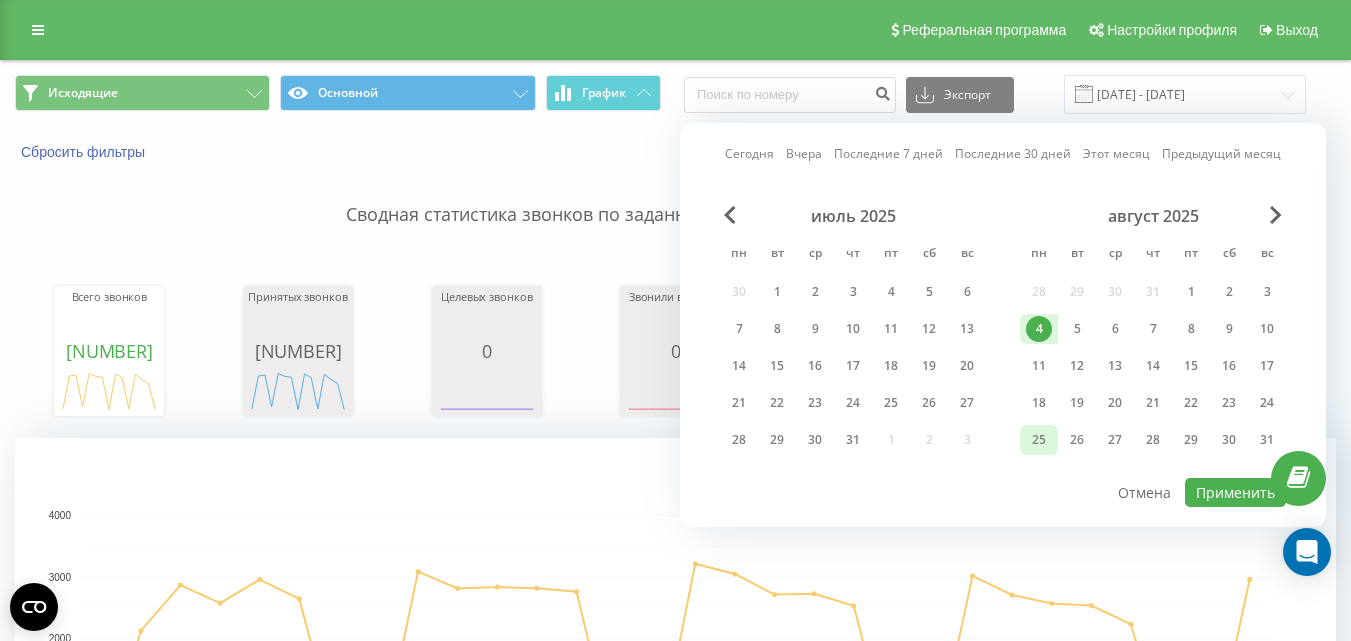 click on "25" at bounding box center (1039, 440) 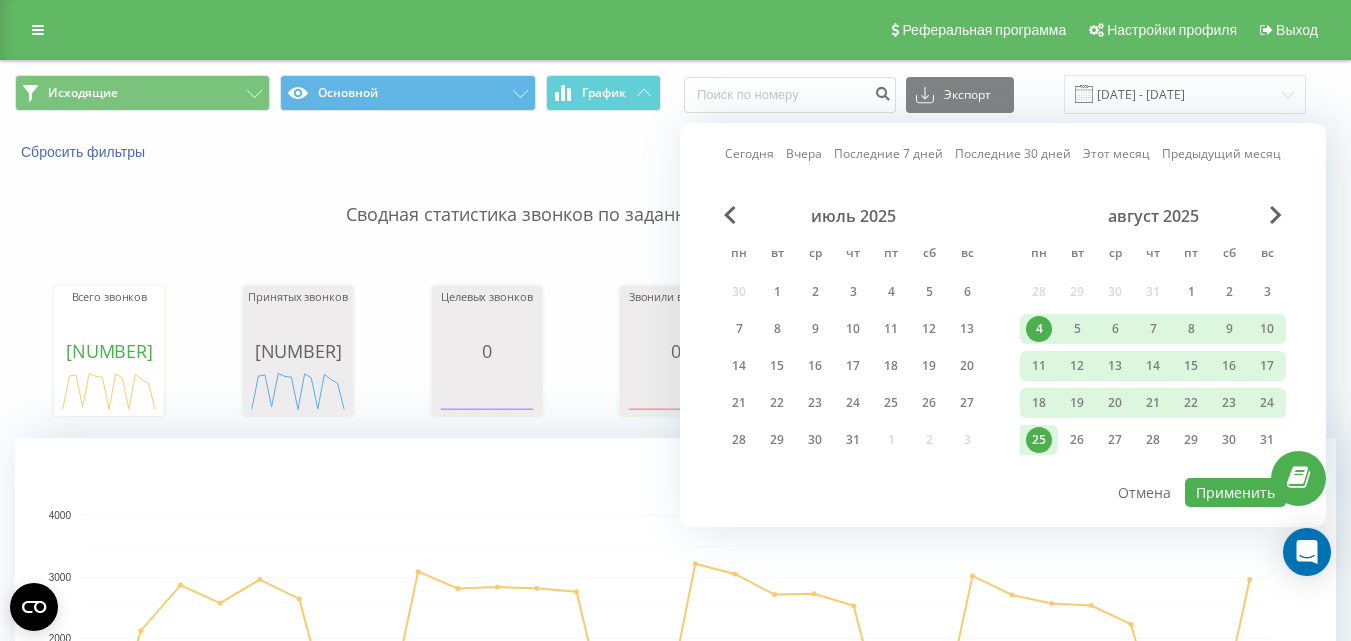 click on "4" at bounding box center [1039, 329] 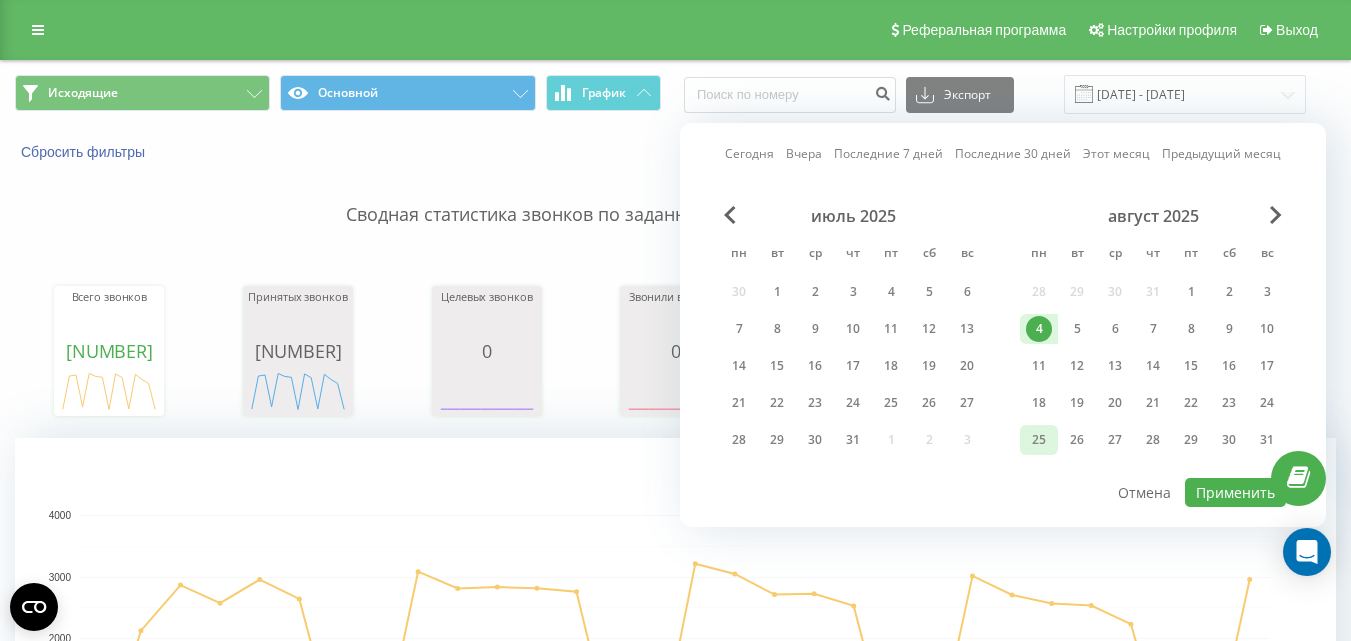 click on "25" at bounding box center (1039, 440) 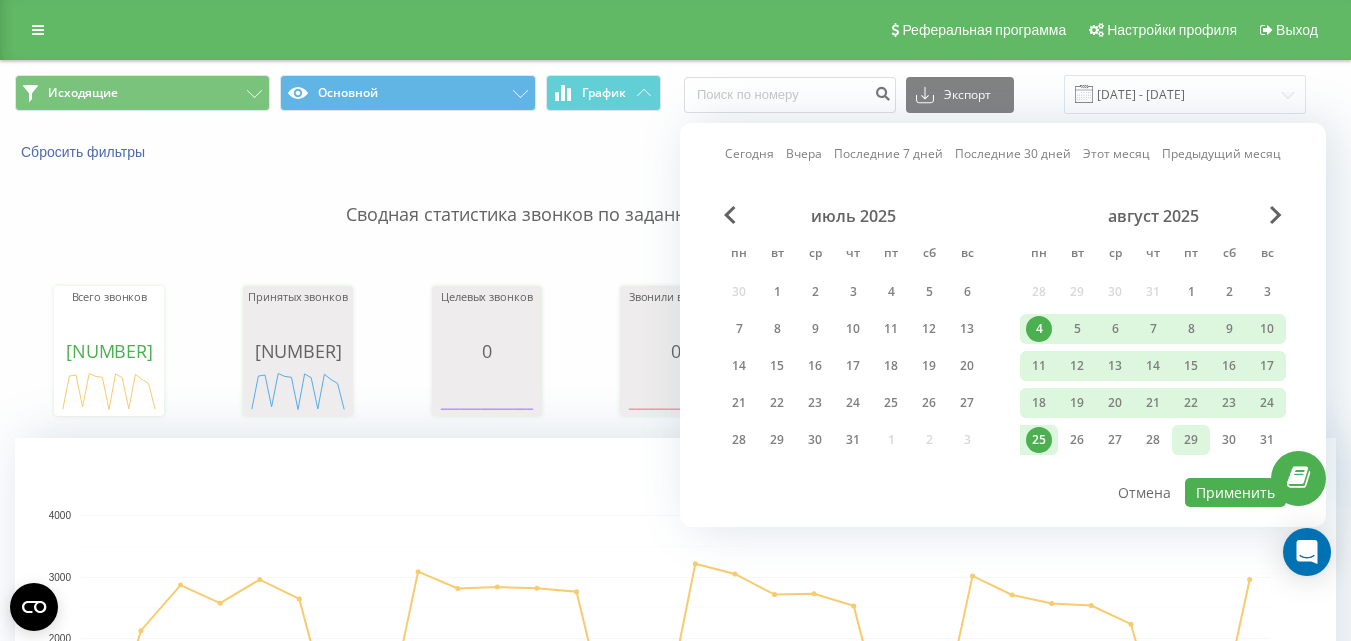 click on "29" at bounding box center (1191, 440) 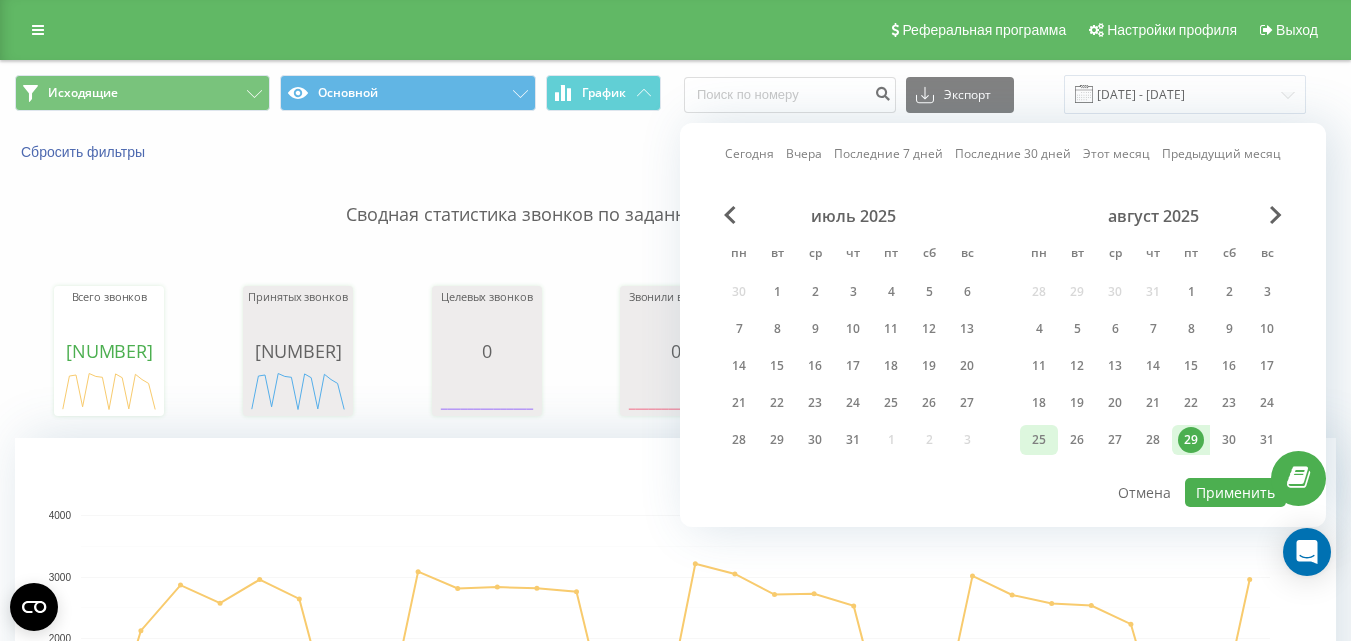click on "25" at bounding box center [1039, 440] 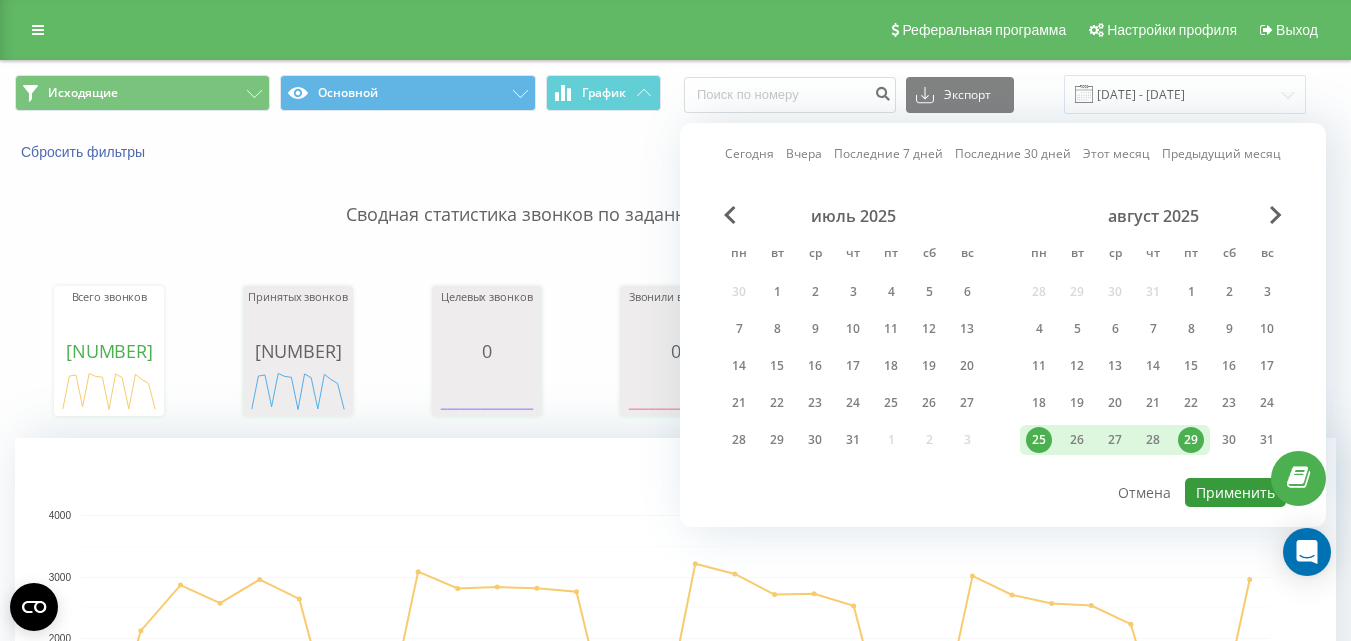 click on "Применить" at bounding box center [1235, 492] 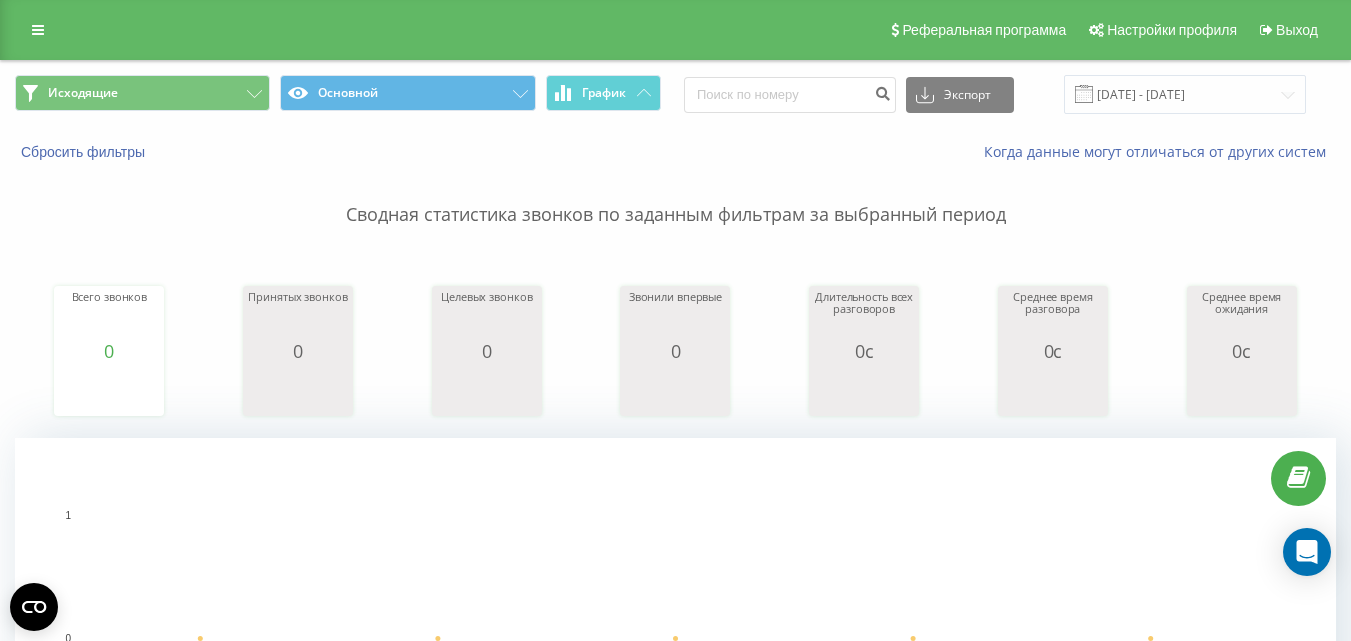 click on "[DATE] - [DATE]" at bounding box center (675, 94) 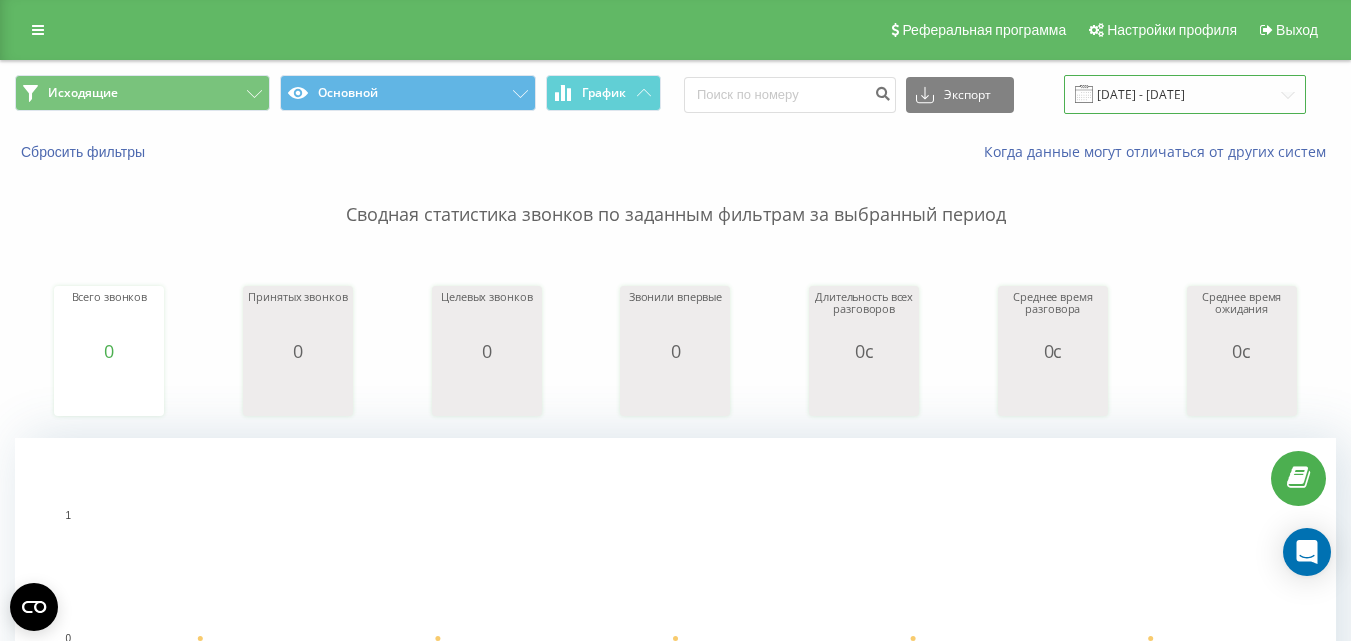 click on "[DATE] - [DATE]" at bounding box center [1185, 94] 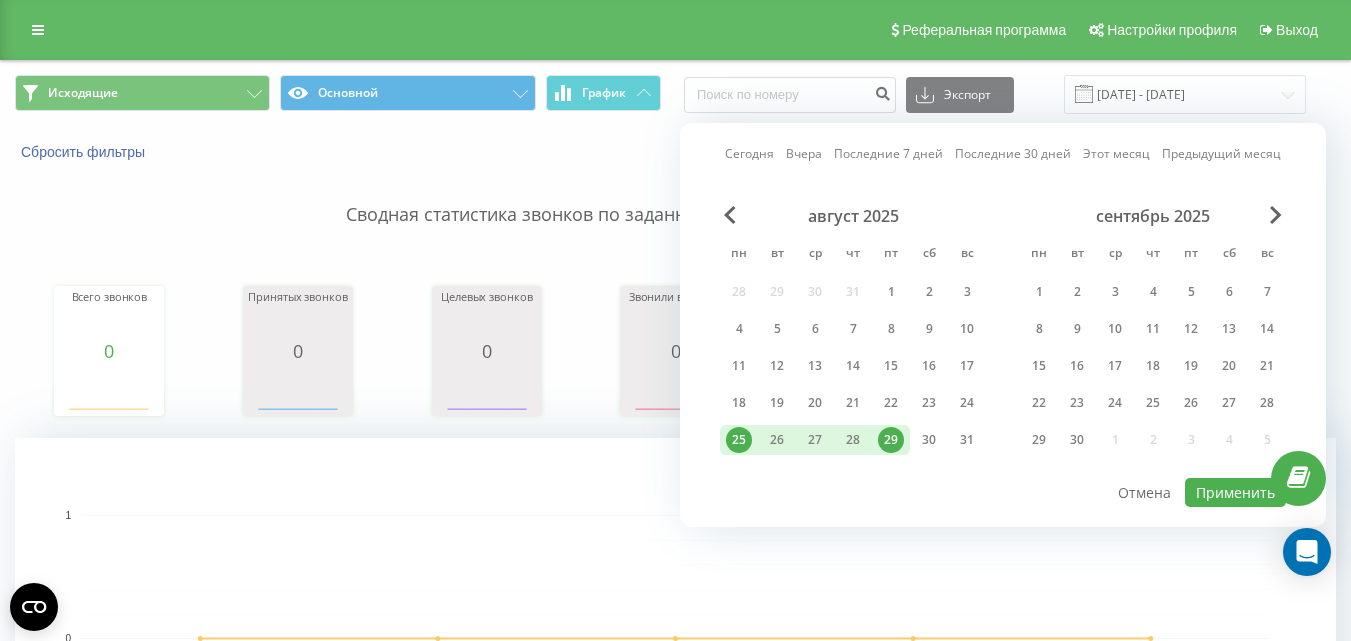 click on "август 2025" at bounding box center [853, 216] 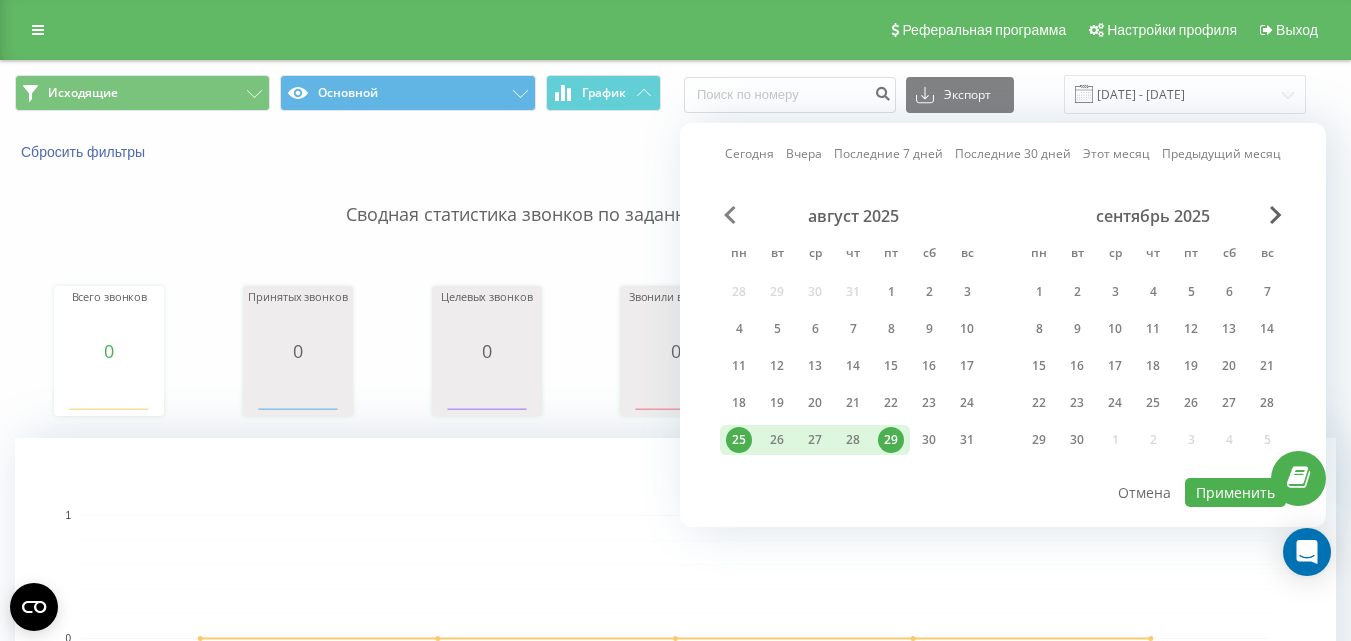 click at bounding box center [730, 215] 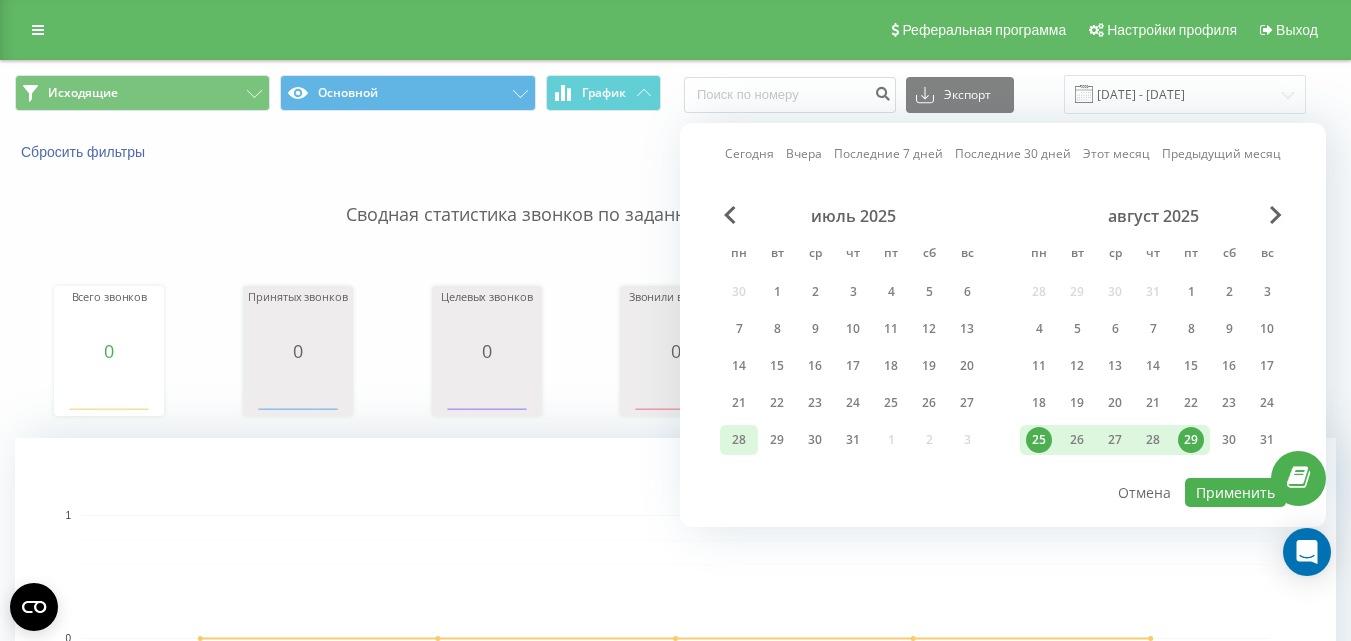 click on "28" at bounding box center (739, 440) 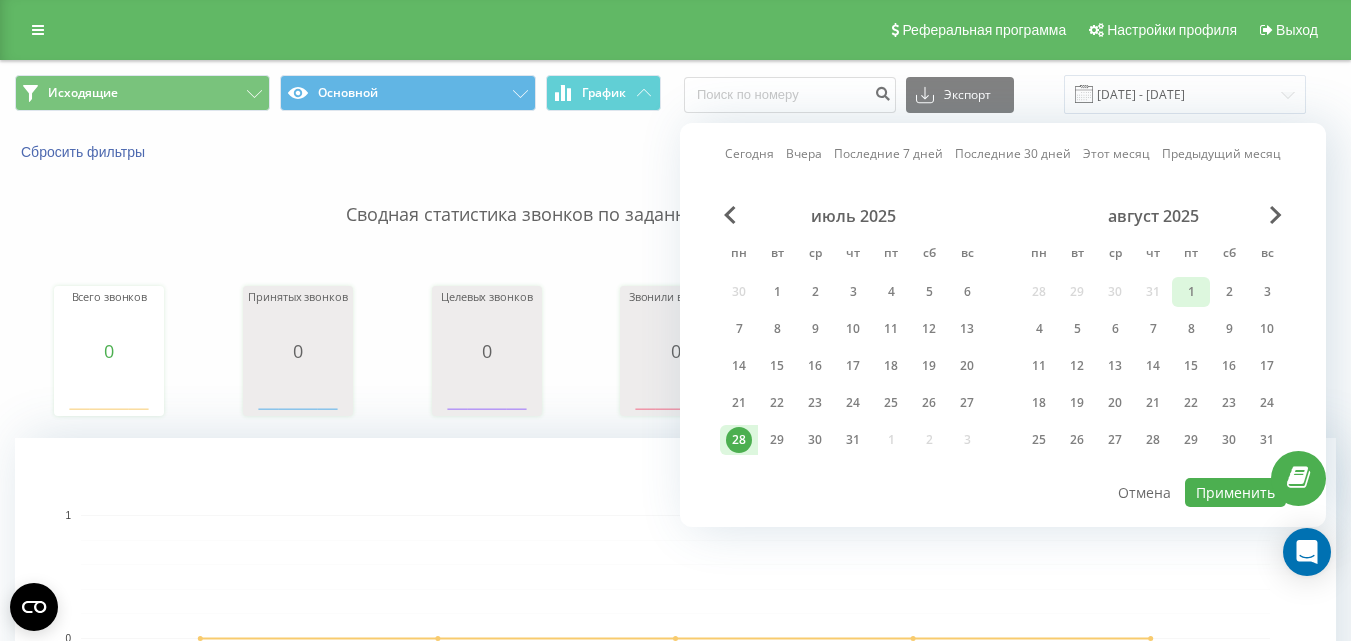 click on "1" at bounding box center (1191, 292) 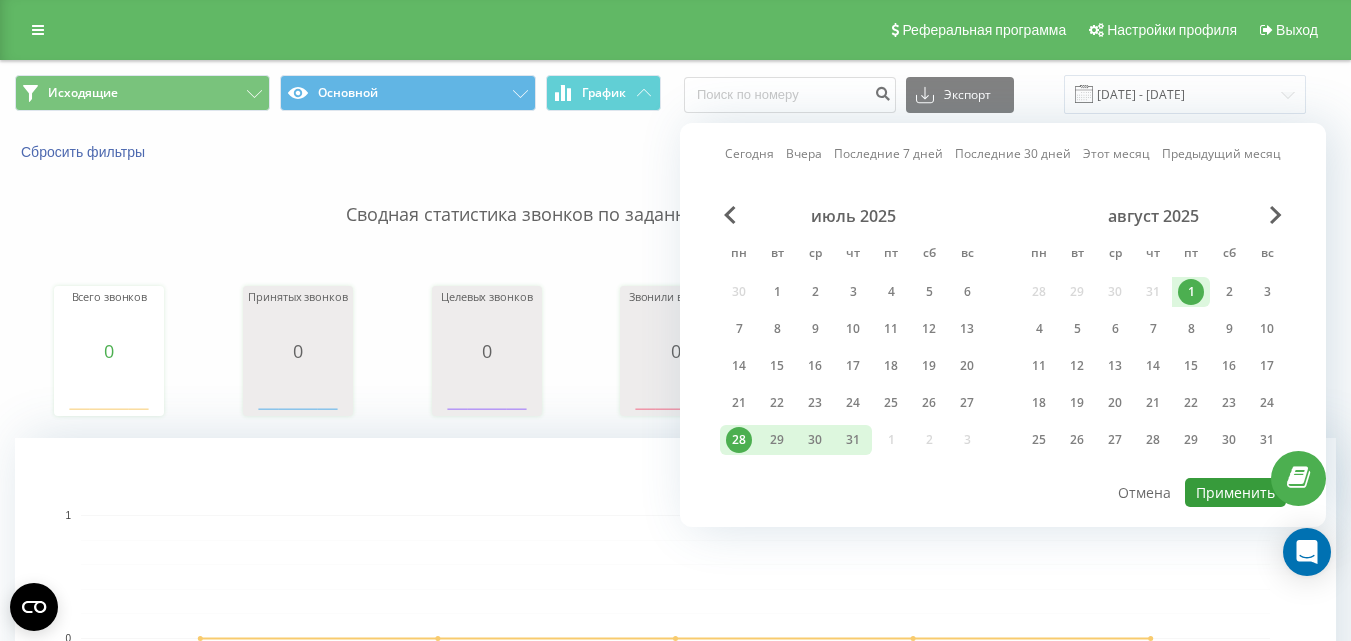 click on "Применить" at bounding box center [1235, 492] 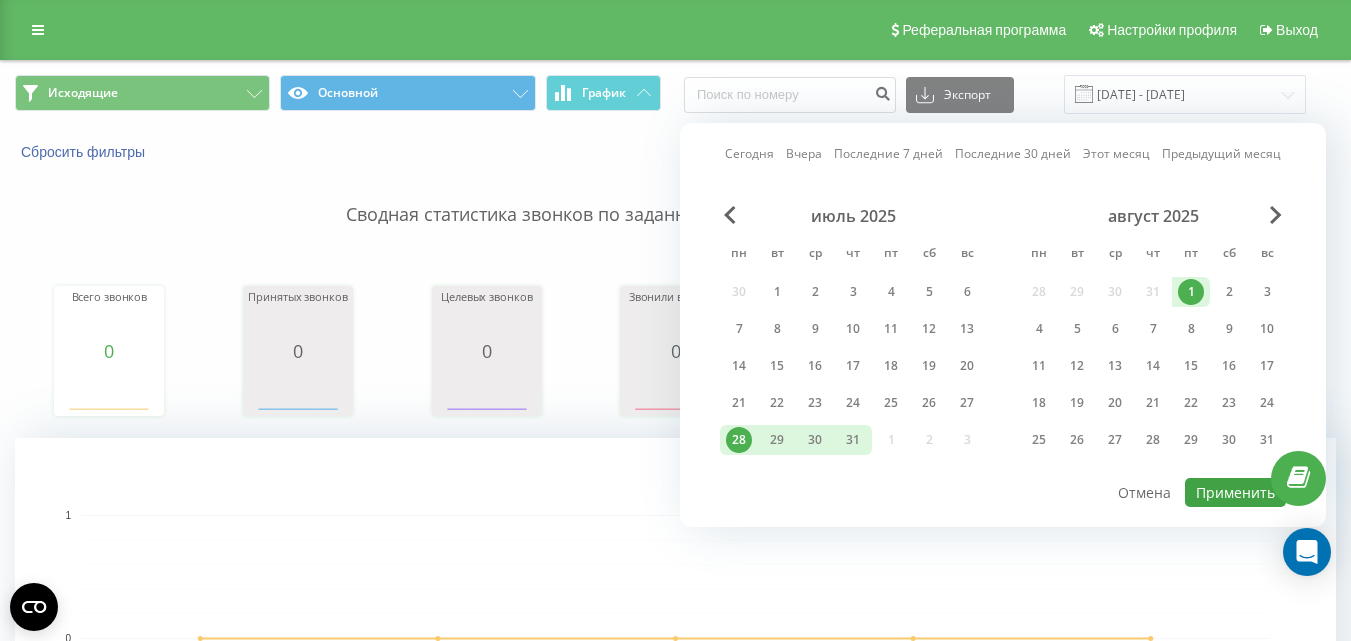 type on "28.07.2025  -  01.08.2025" 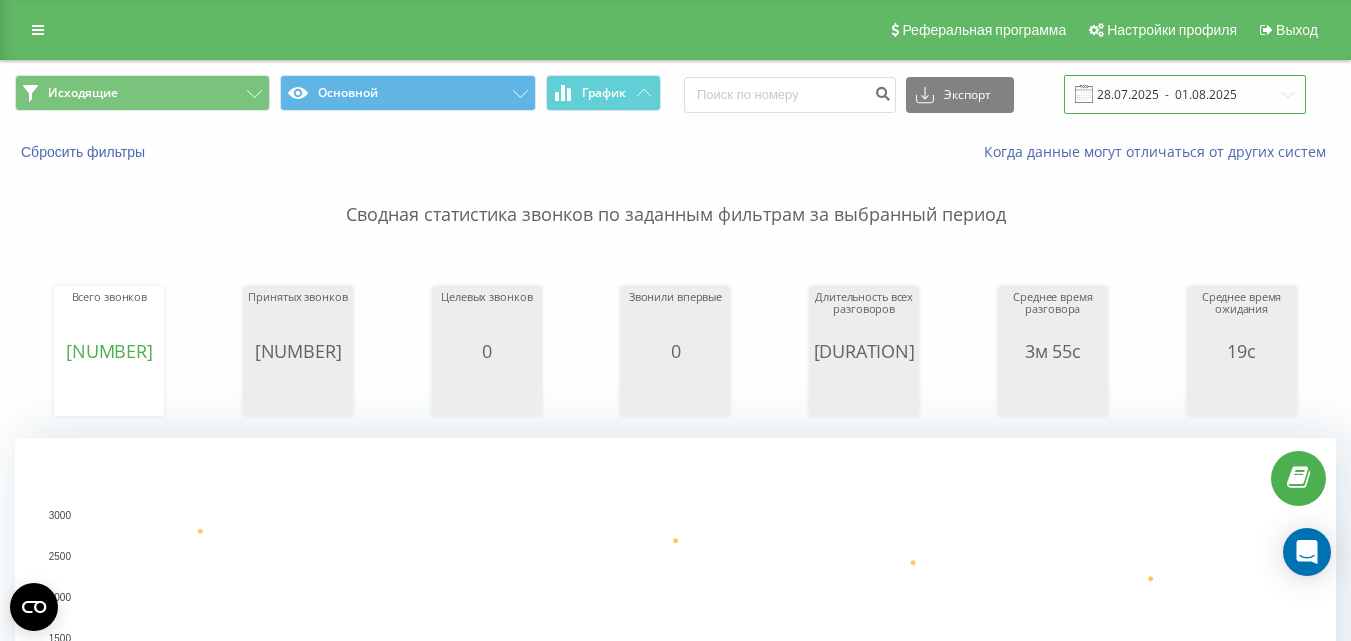 click on "28.07.2025  -  01.08.2025" at bounding box center [1185, 94] 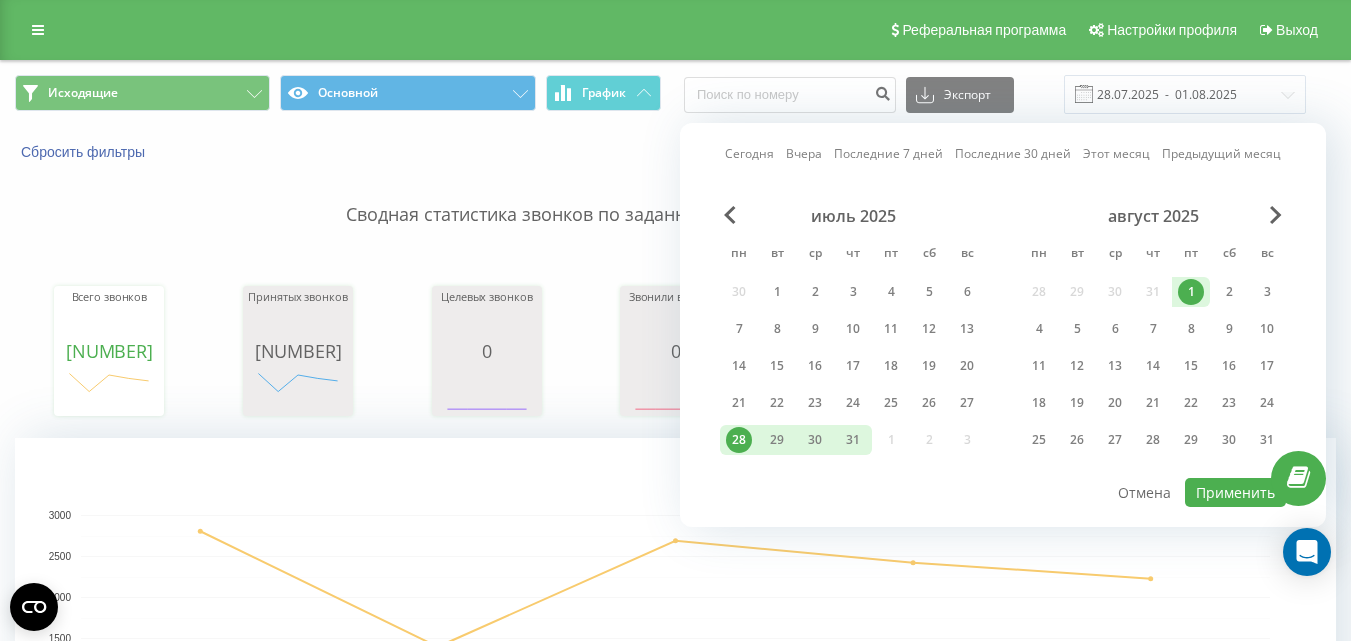 click on "август 2025 пн вт ср чт пт сб вс 28 29 30 31 1 2 3 4 5 6 7 8 9 10 11 12 13 14 15 16 17 18 19 20 21 22 23 24 25 26 27 28 29 30 31" at bounding box center [1153, 334] 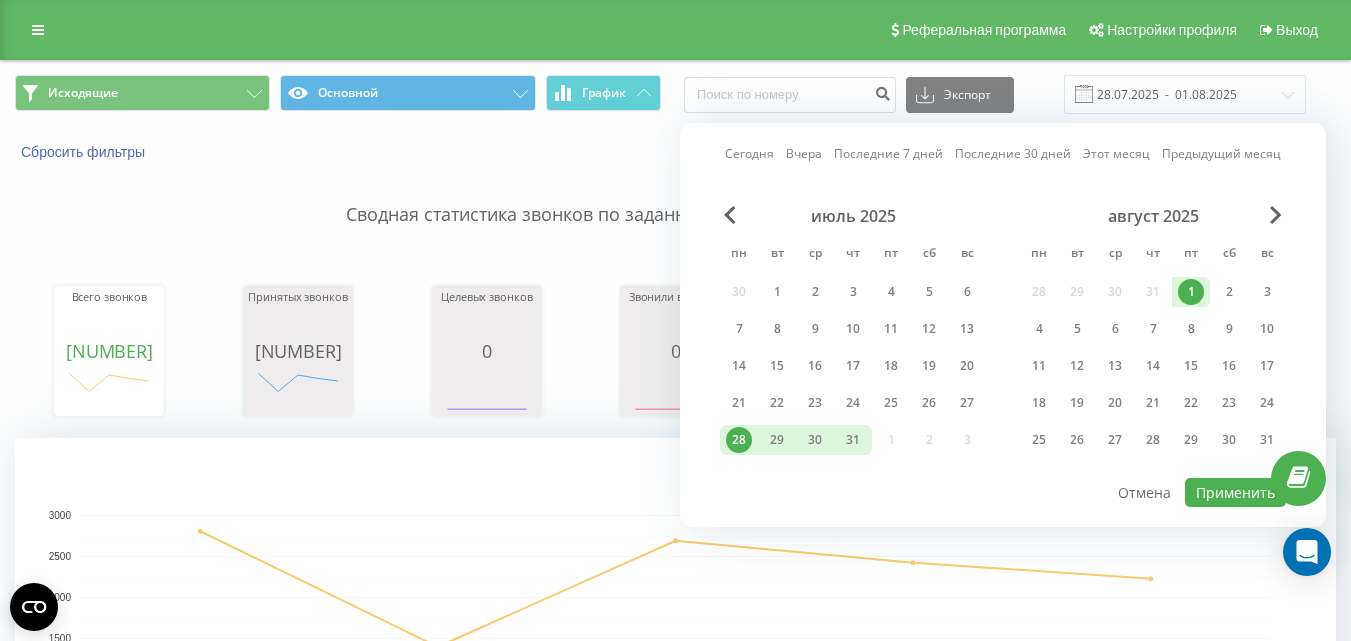 click on "1" at bounding box center (1191, 292) 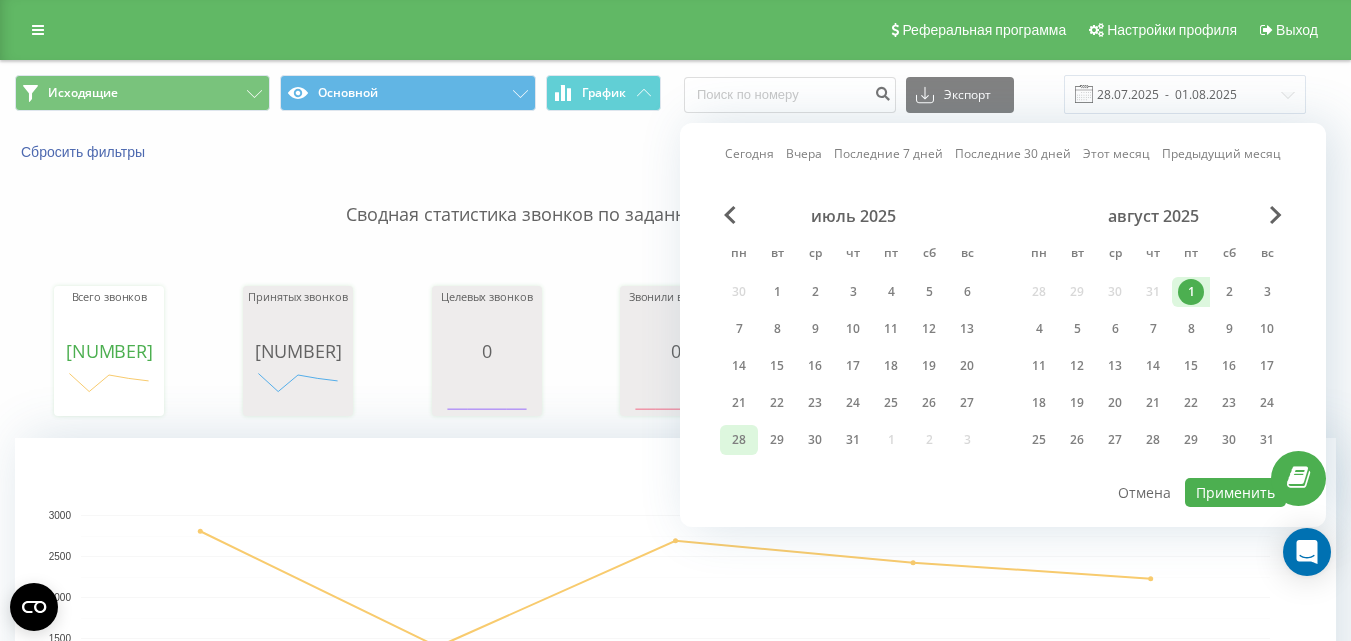 click on "28" at bounding box center (739, 440) 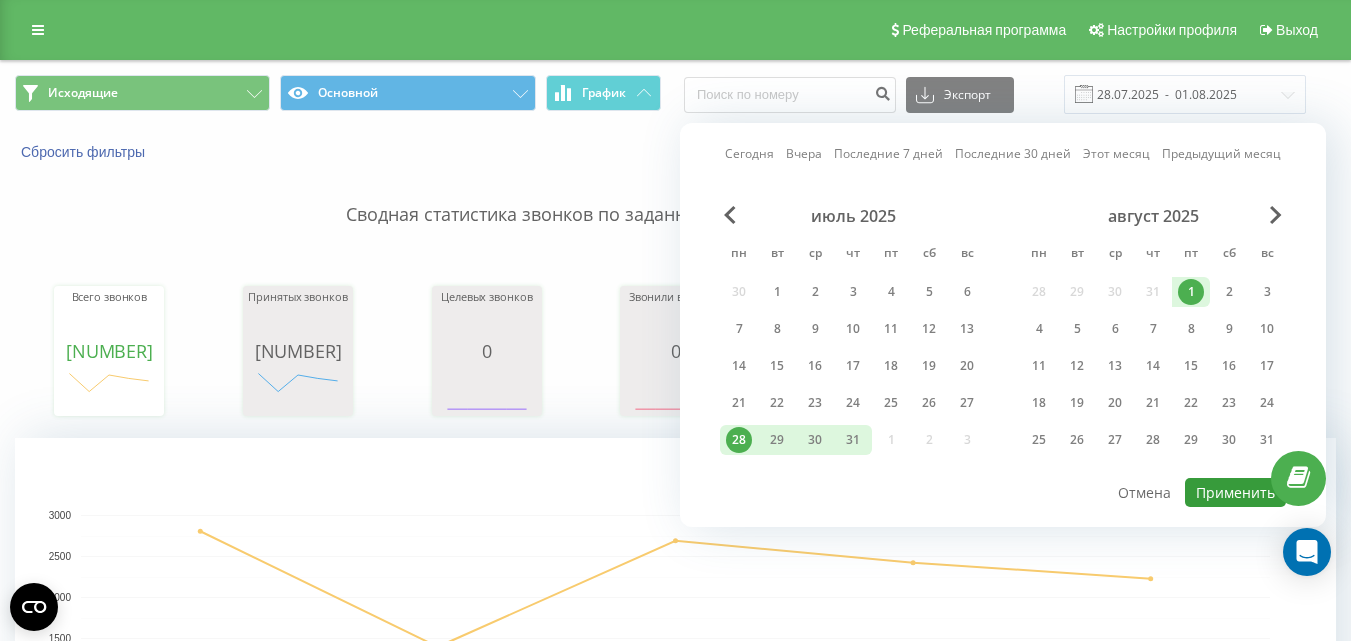 click on "Применить" at bounding box center (1235, 492) 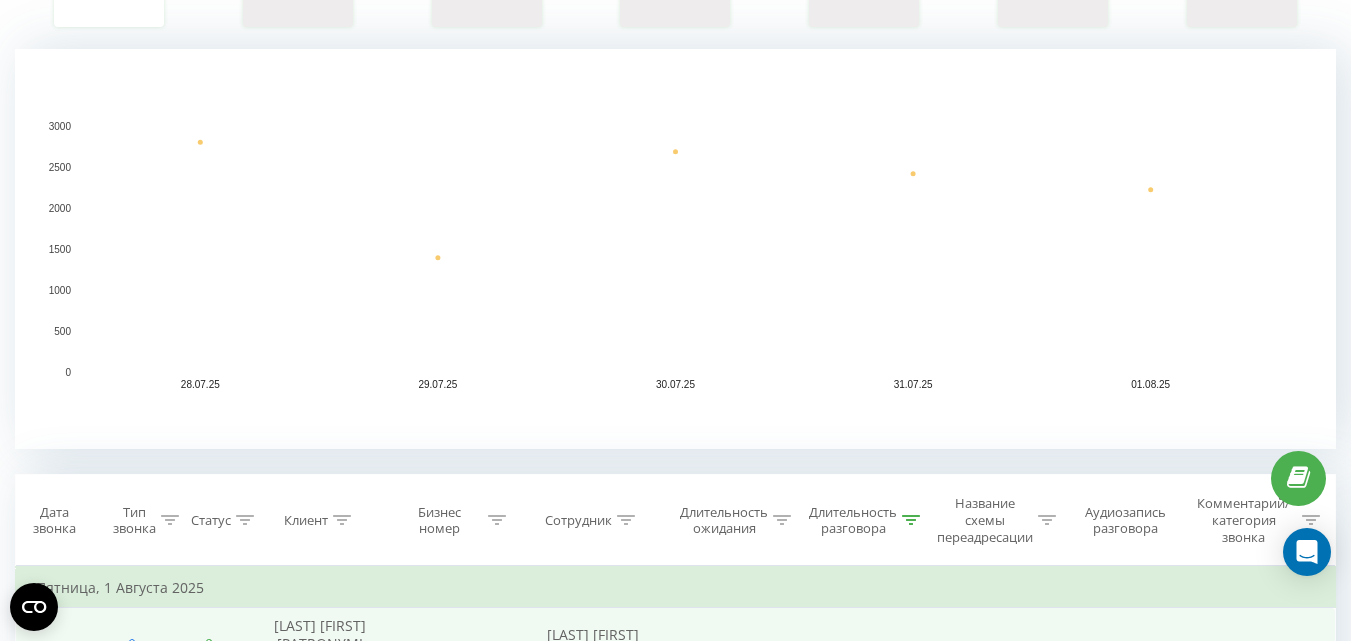 scroll, scrollTop: 600, scrollLeft: 0, axis: vertical 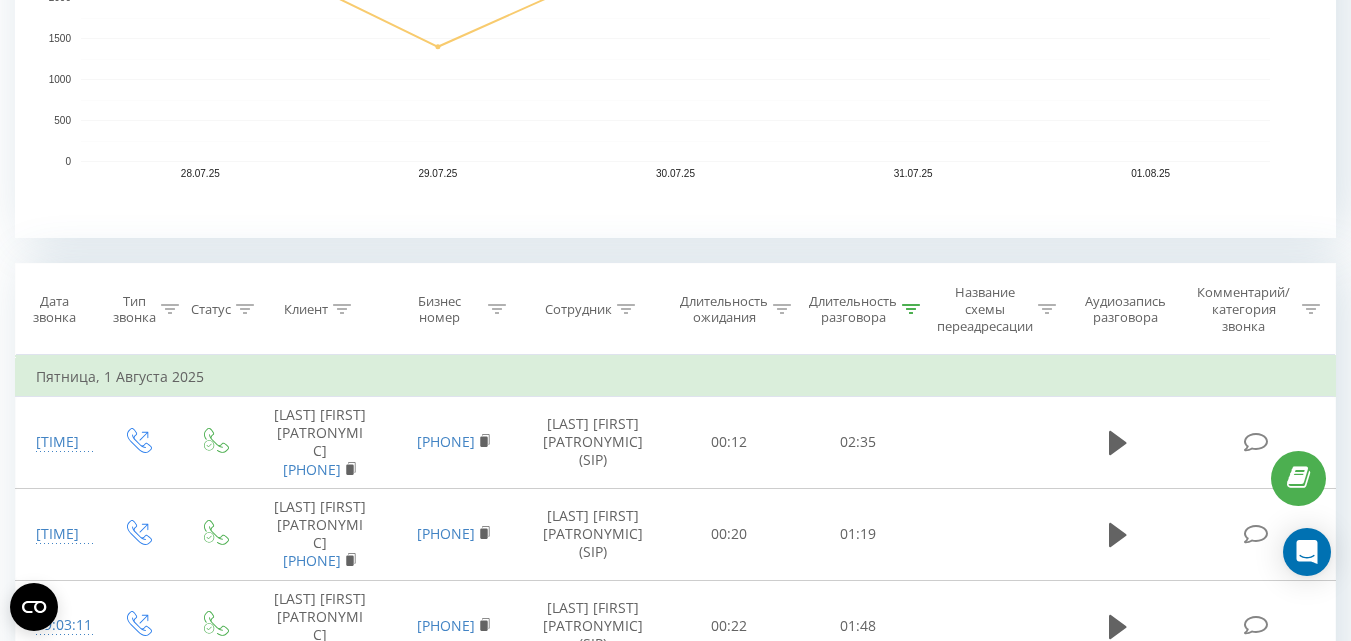 click at bounding box center (626, 309) 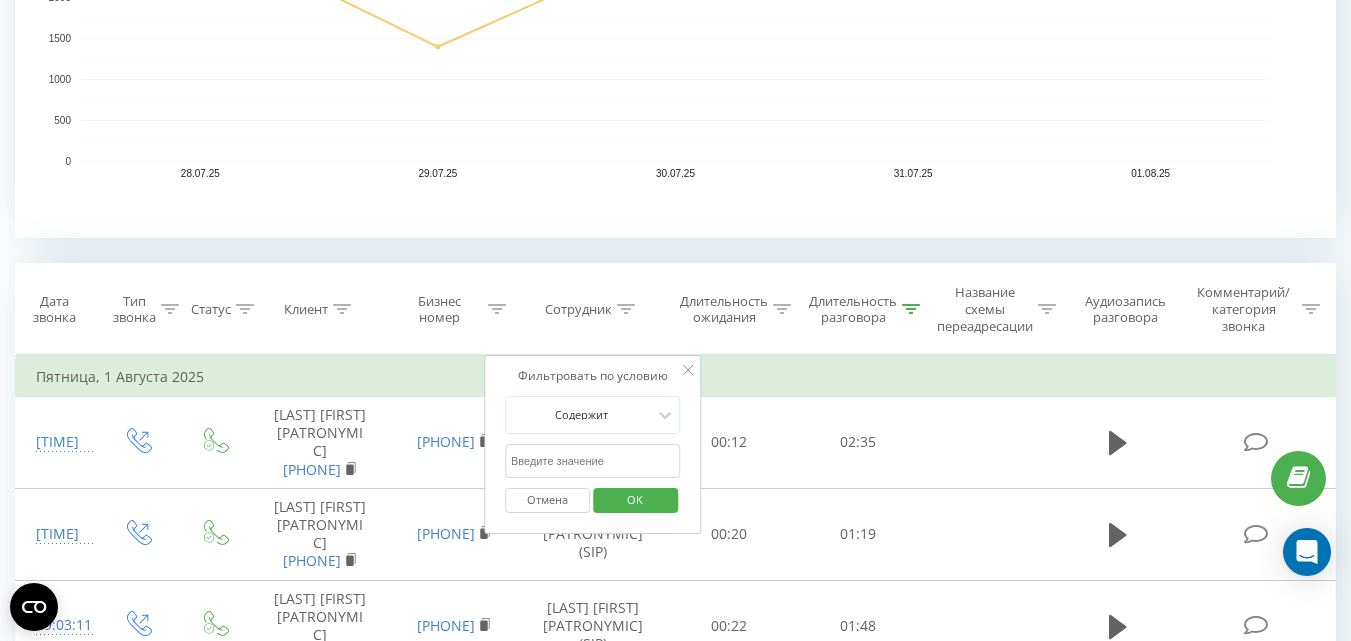 click at bounding box center [593, 461] 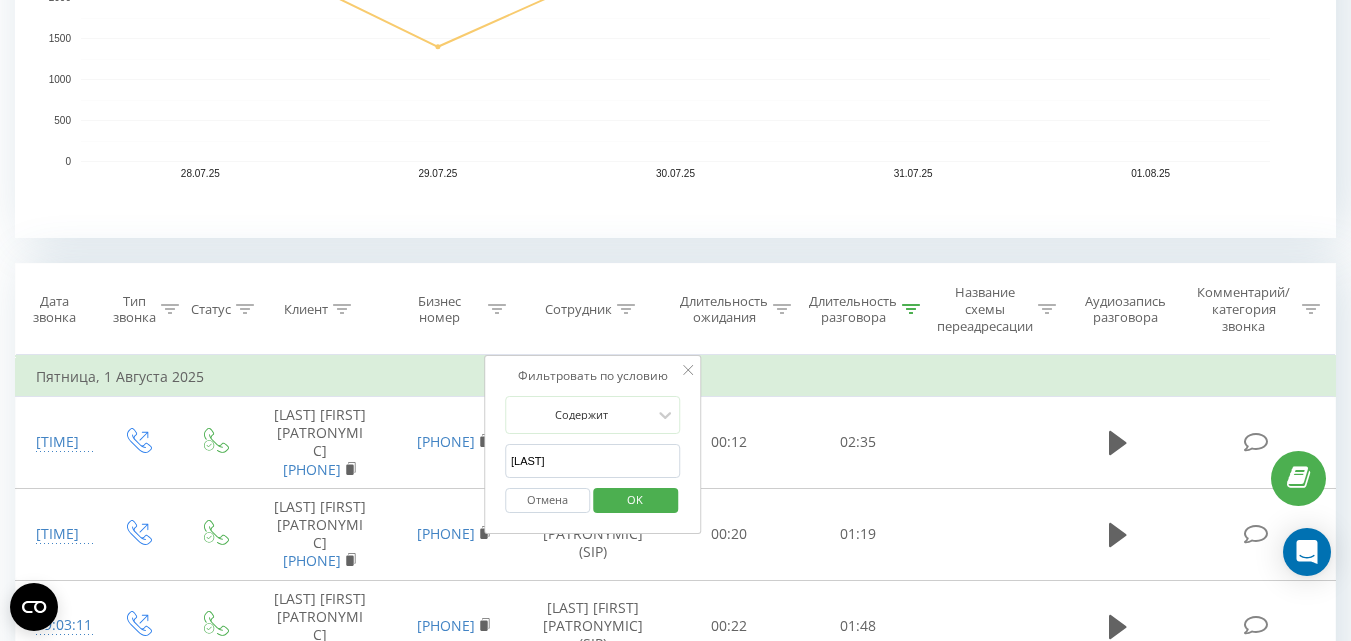 type on "[LAST]" 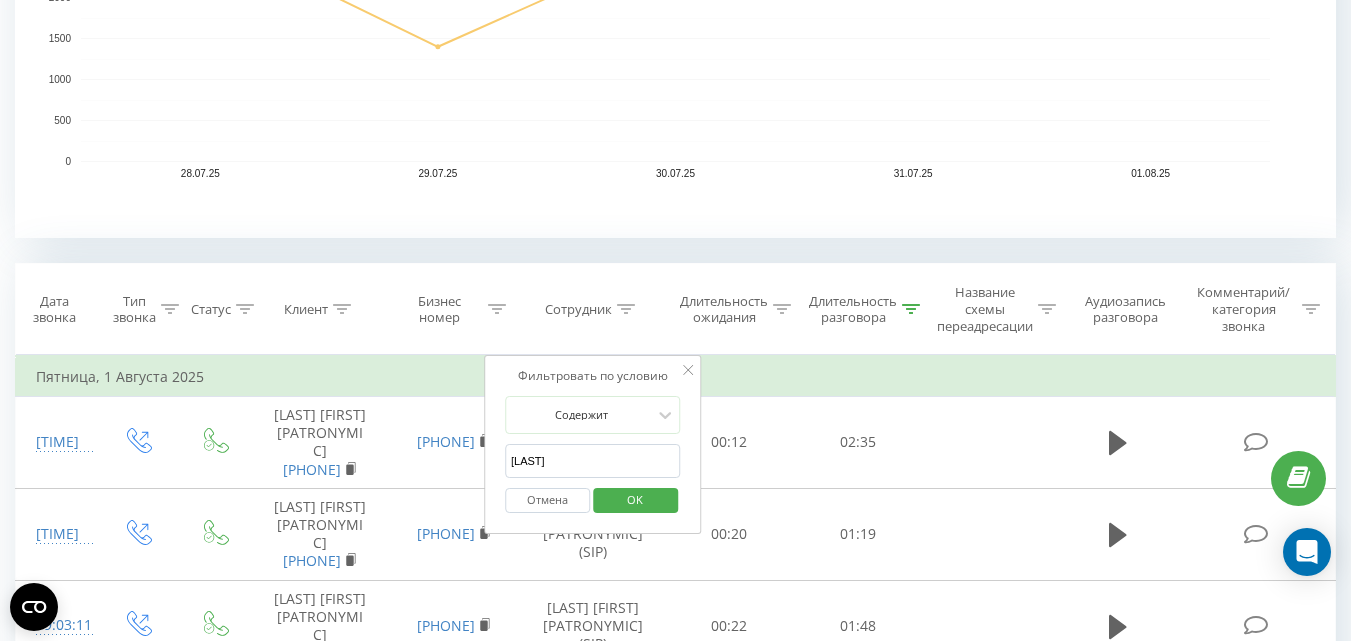 click on "OK" at bounding box center (635, 499) 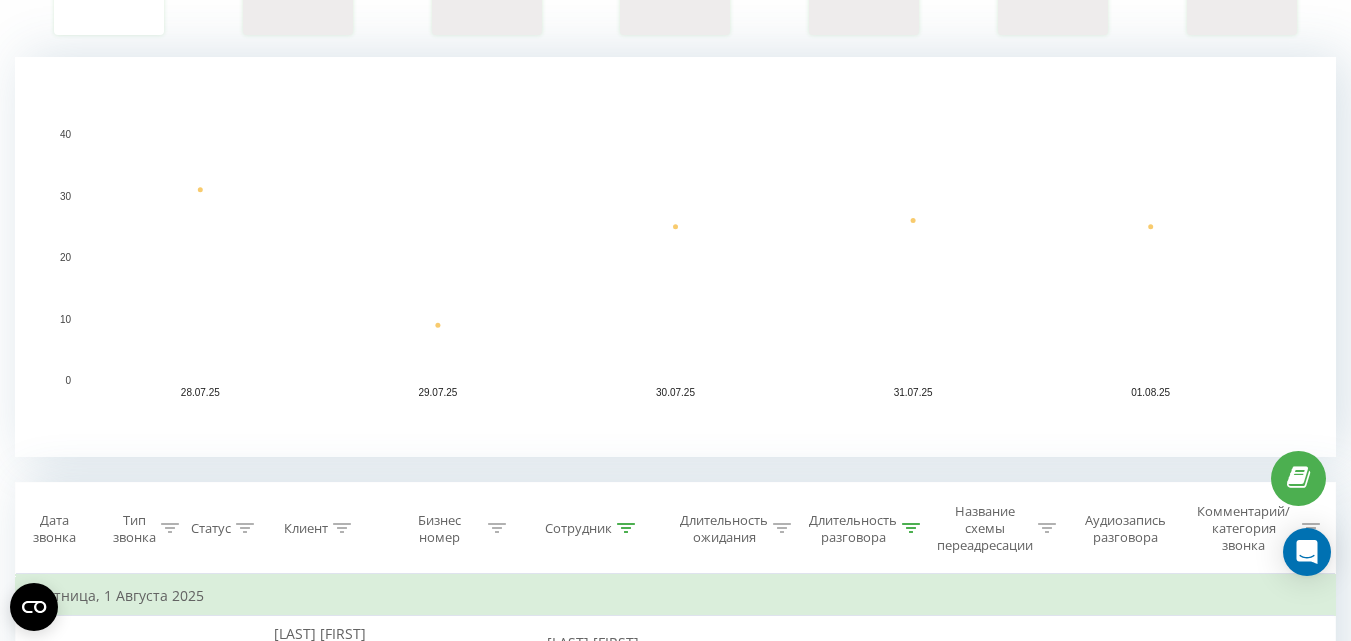 scroll, scrollTop: 0, scrollLeft: 0, axis: both 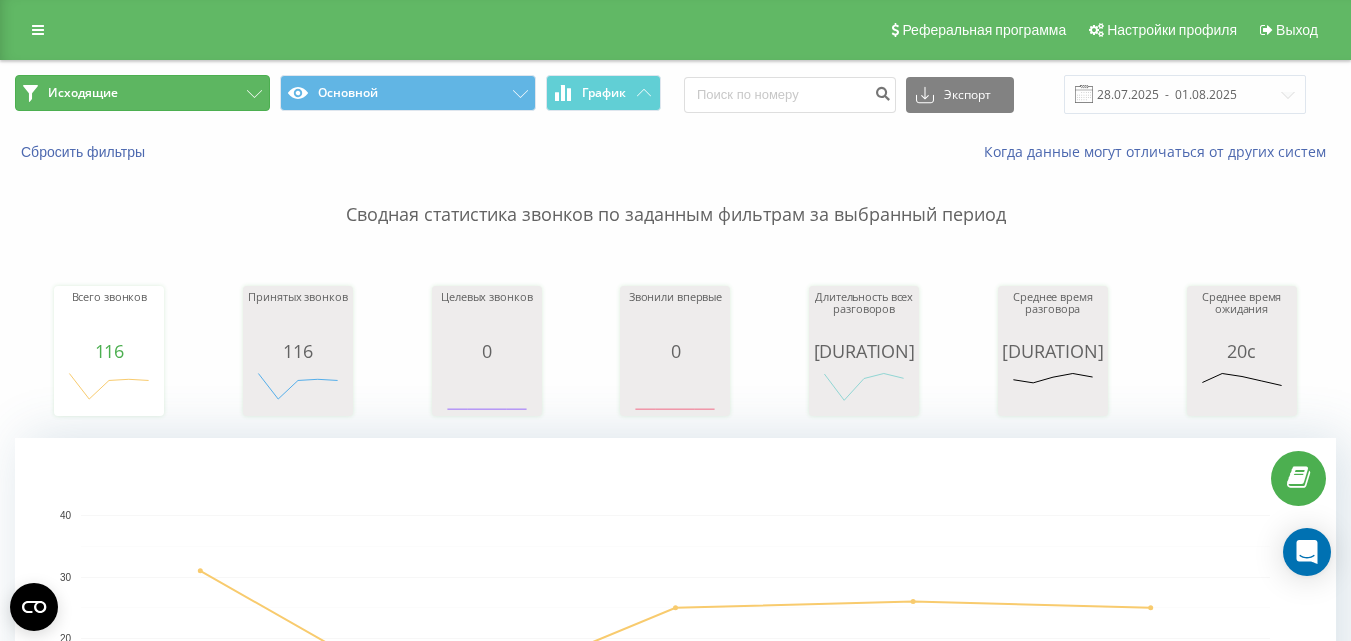 click on "Исходящие" at bounding box center [142, 93] 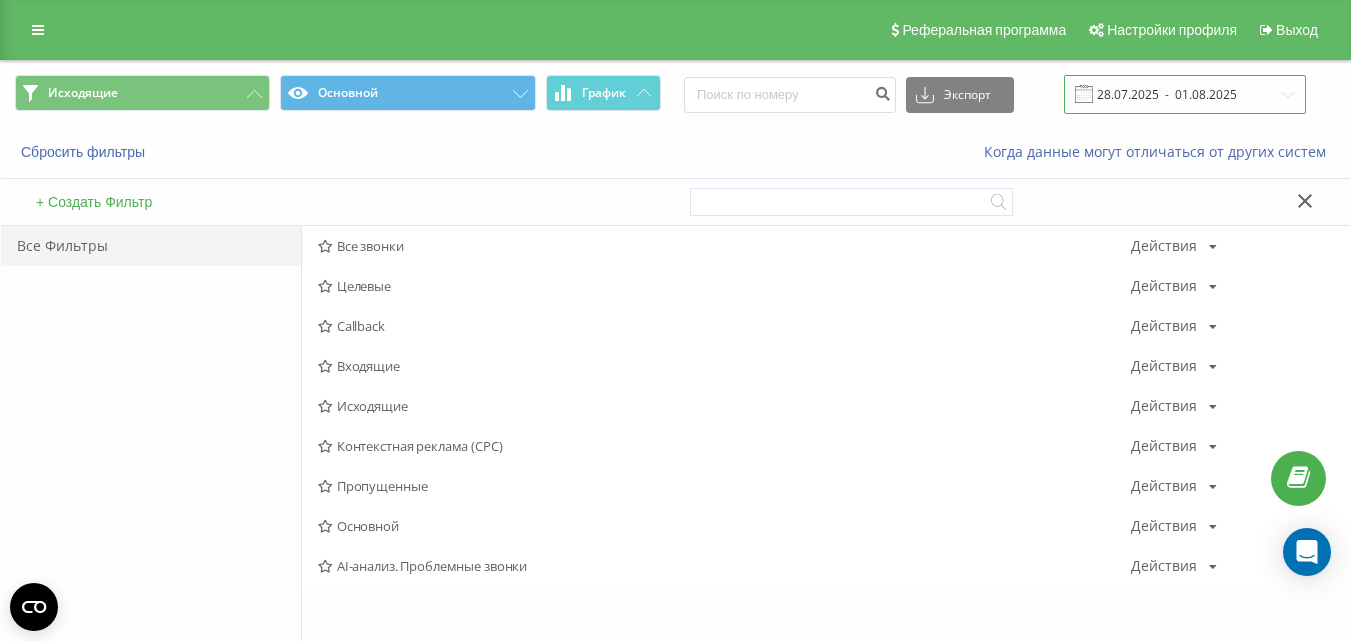 click on "28.07.2025  -  01.08.2025" at bounding box center [1185, 94] 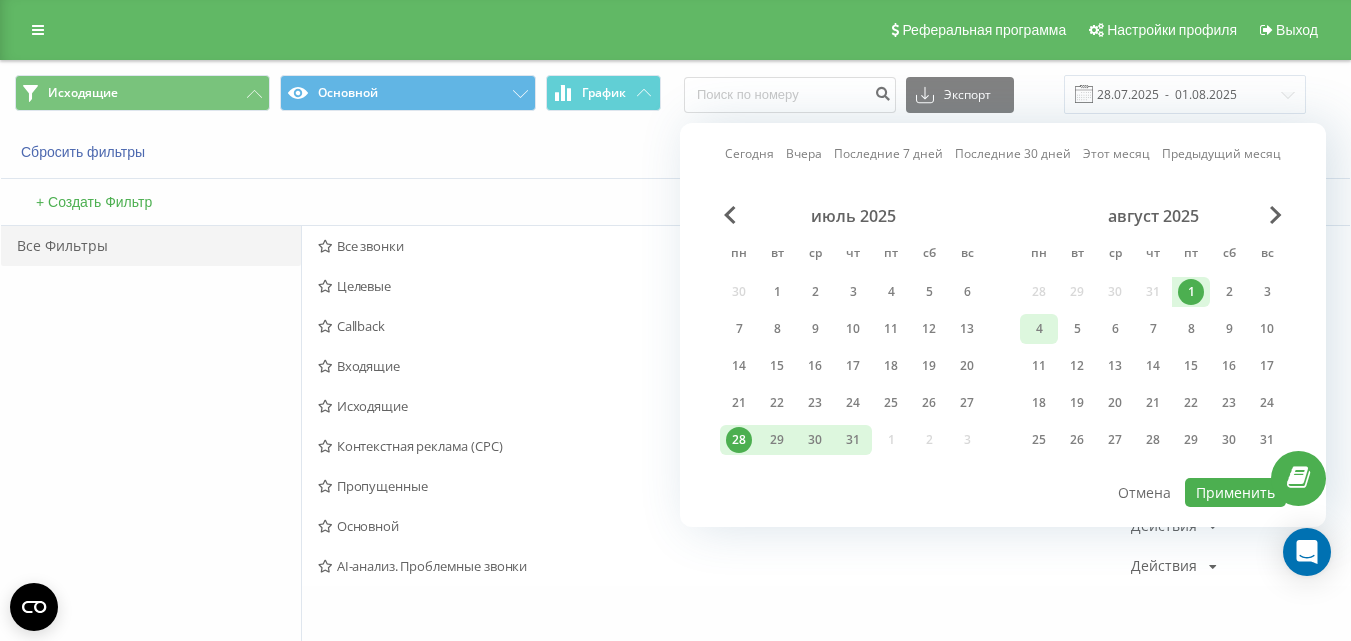click on "4" at bounding box center [1039, 329] 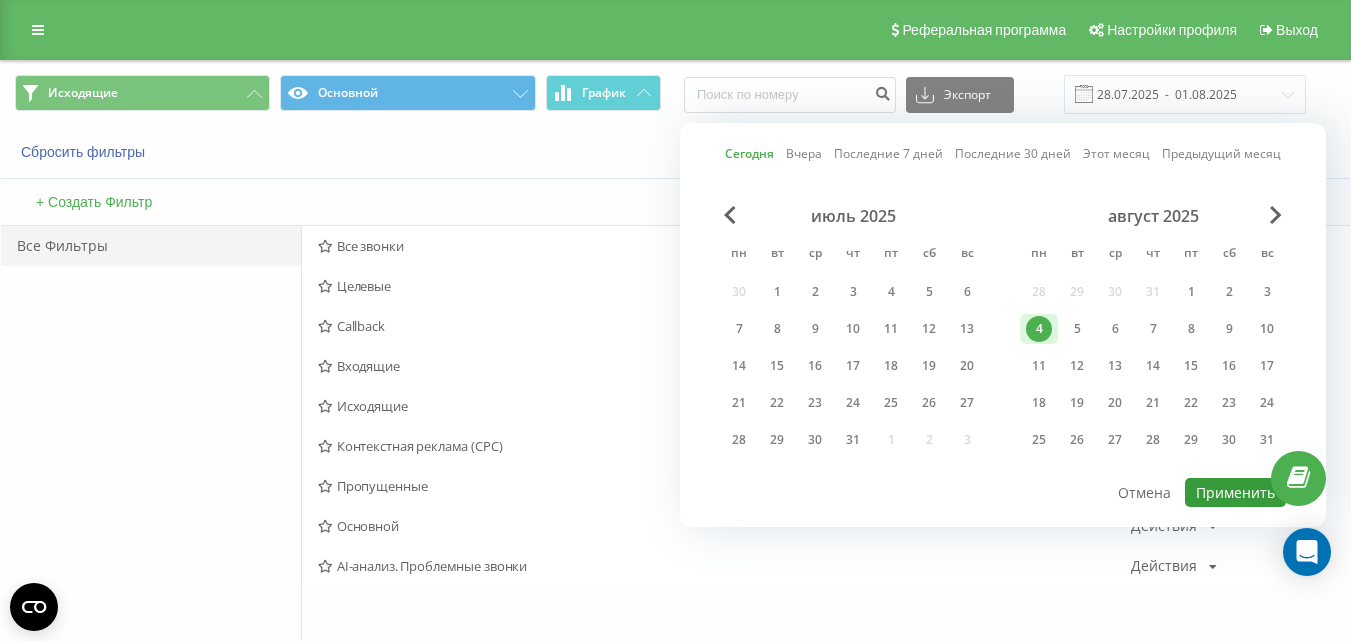 drag, startPoint x: 1244, startPoint y: 491, endPoint x: 1271, endPoint y: 491, distance: 27 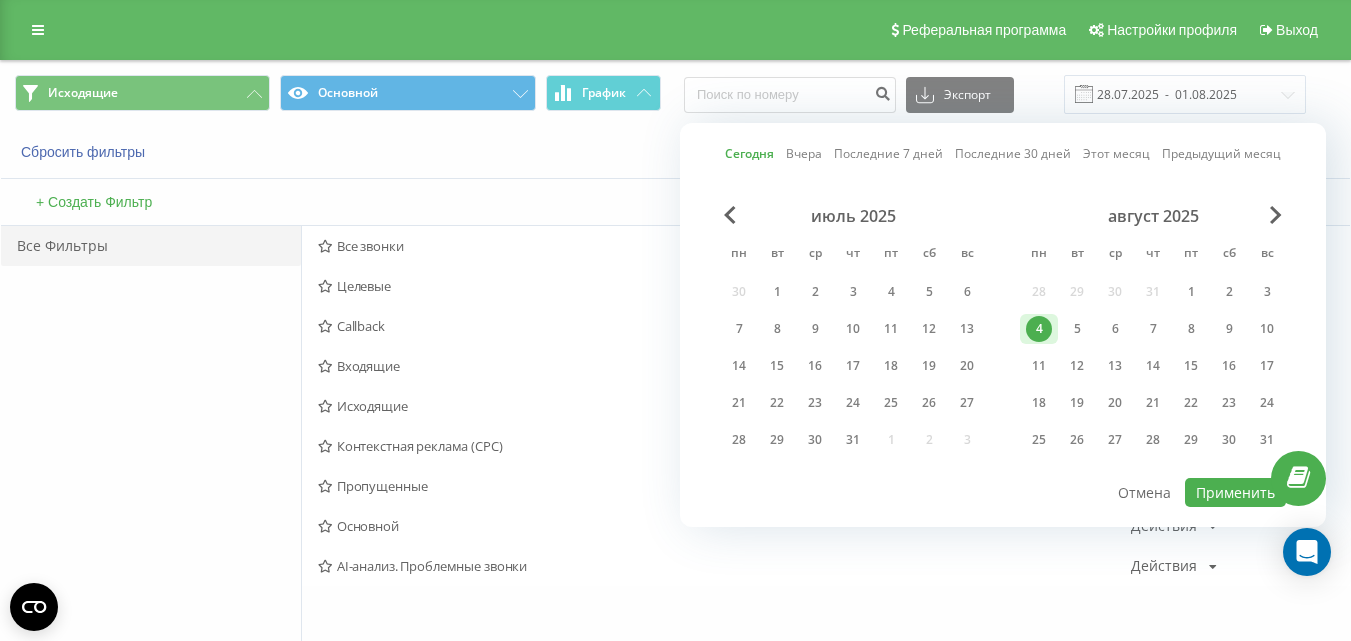 type on "04.08.2025  -  04.08.2025" 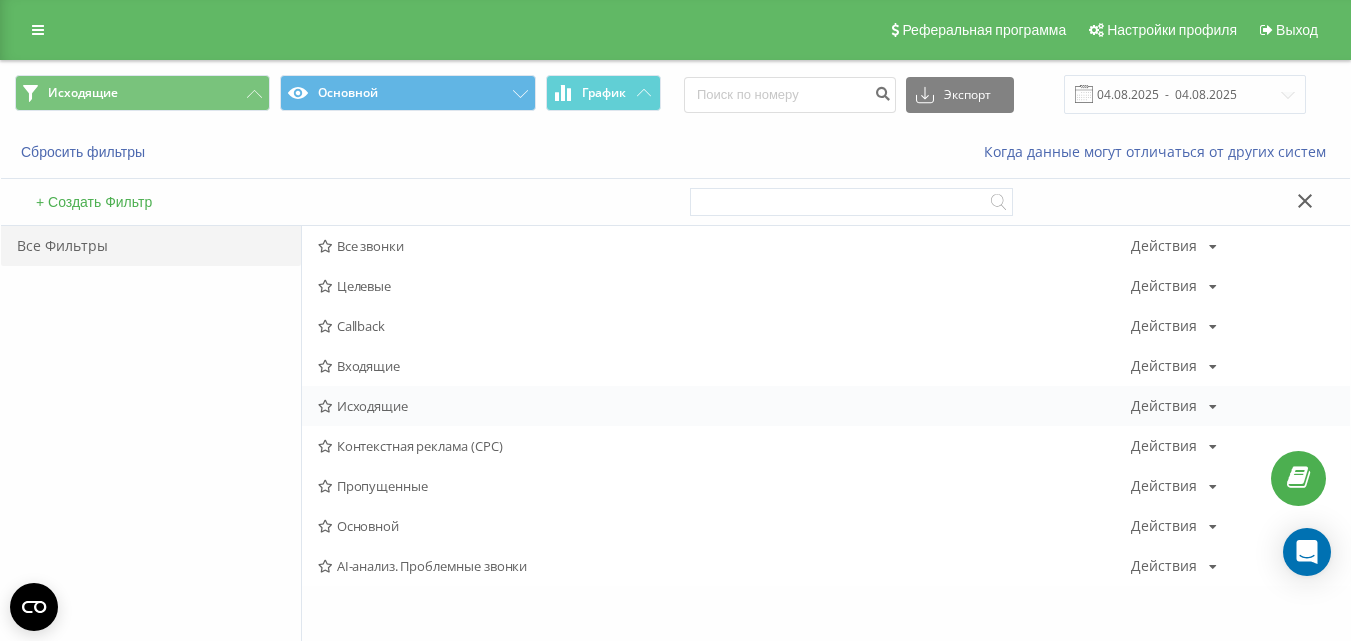 click on "Исходящие" at bounding box center (724, 406) 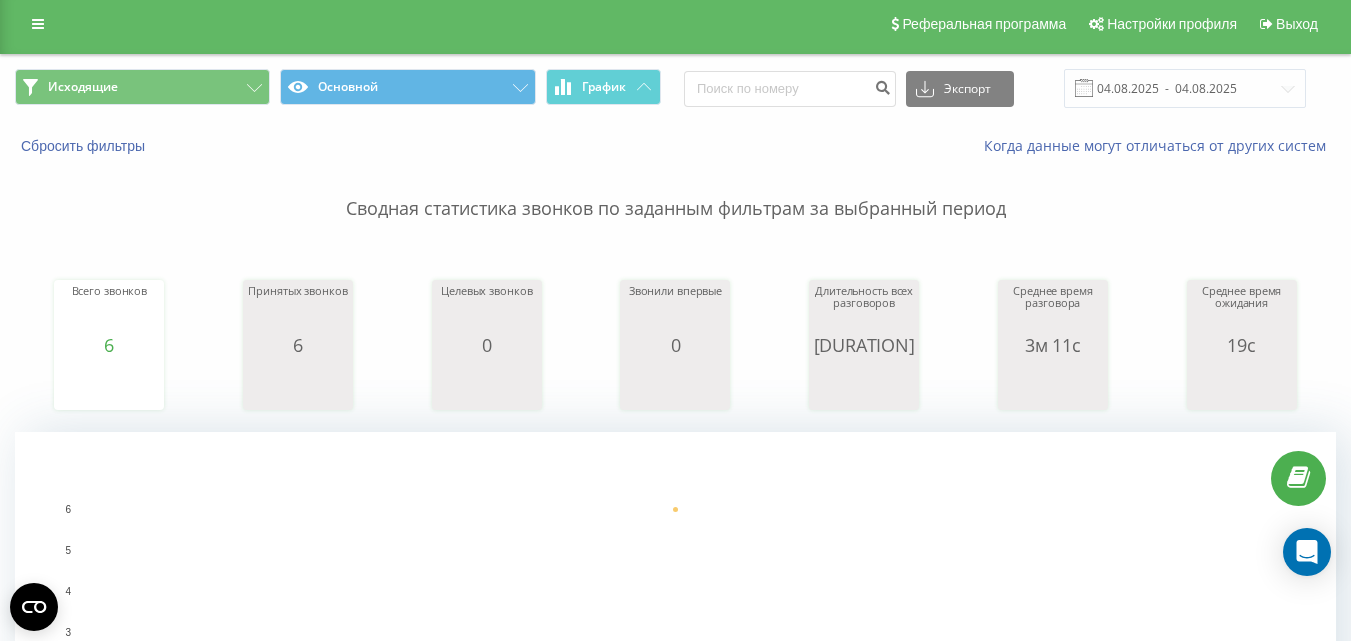 scroll, scrollTop: 500, scrollLeft: 0, axis: vertical 